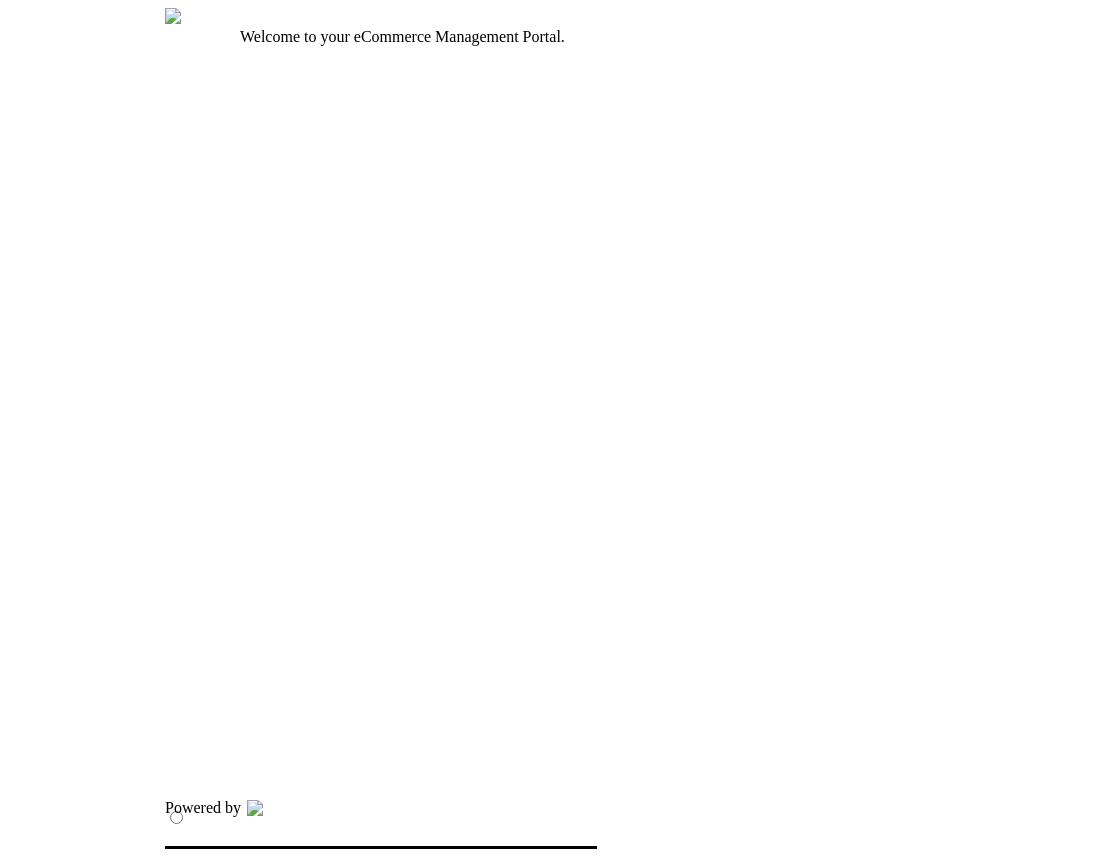 scroll, scrollTop: 0, scrollLeft: 0, axis: both 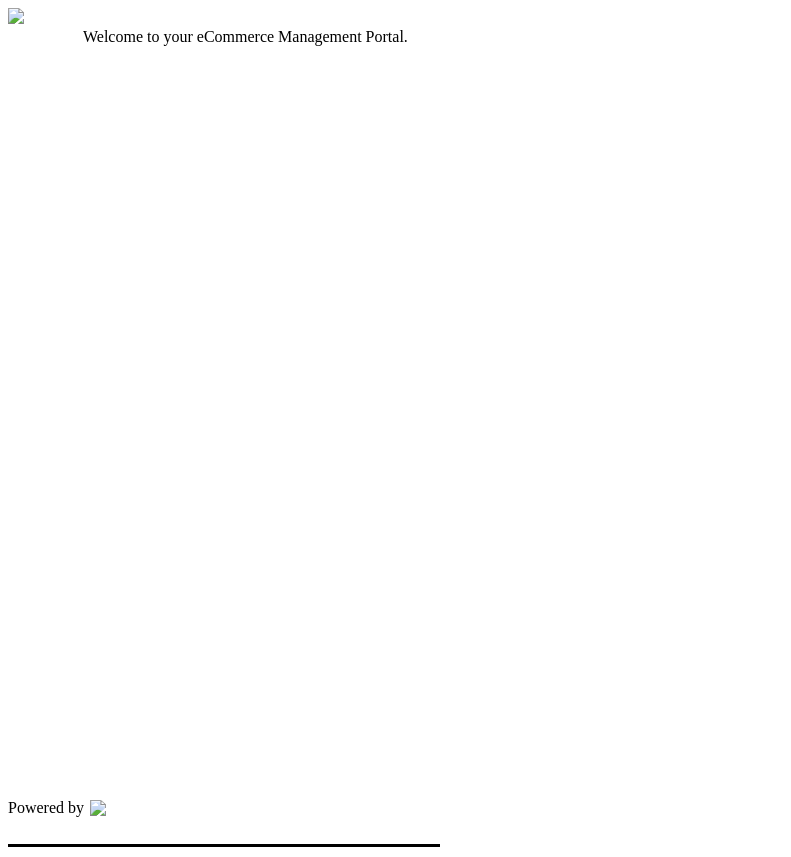 type on "*********" 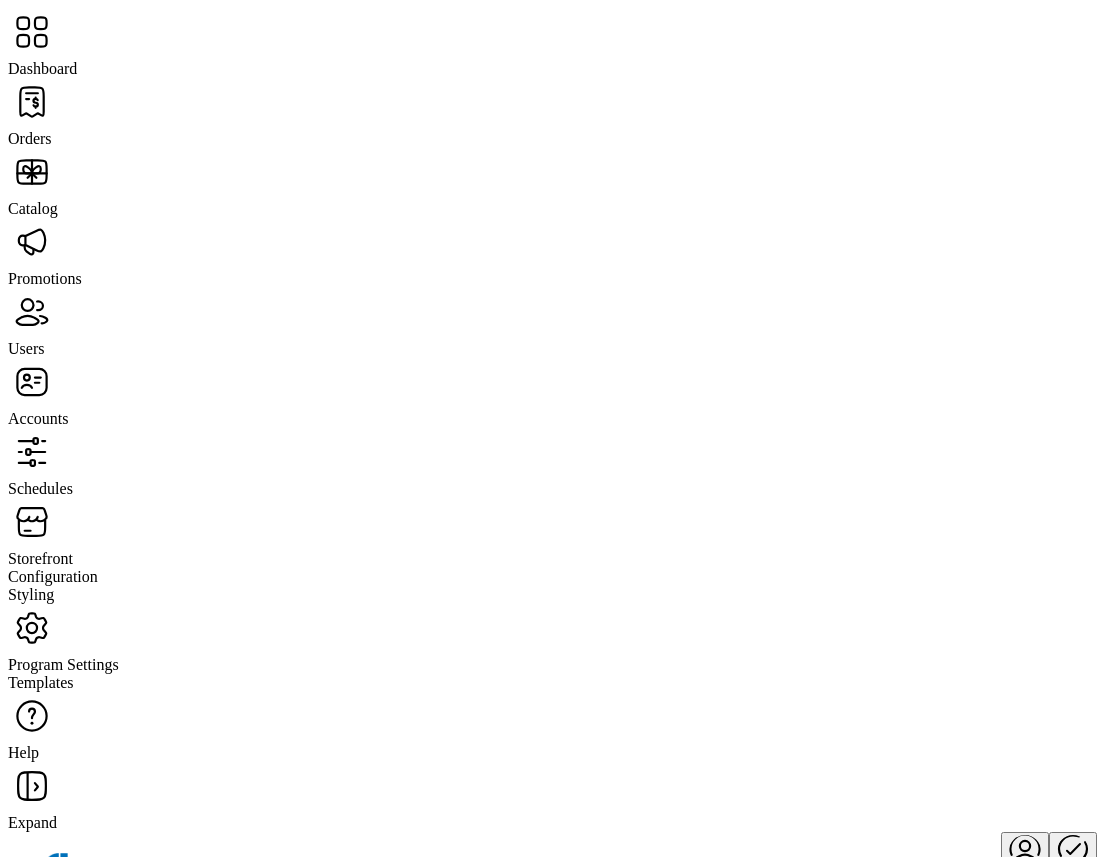 click at bounding box center (552, 34) 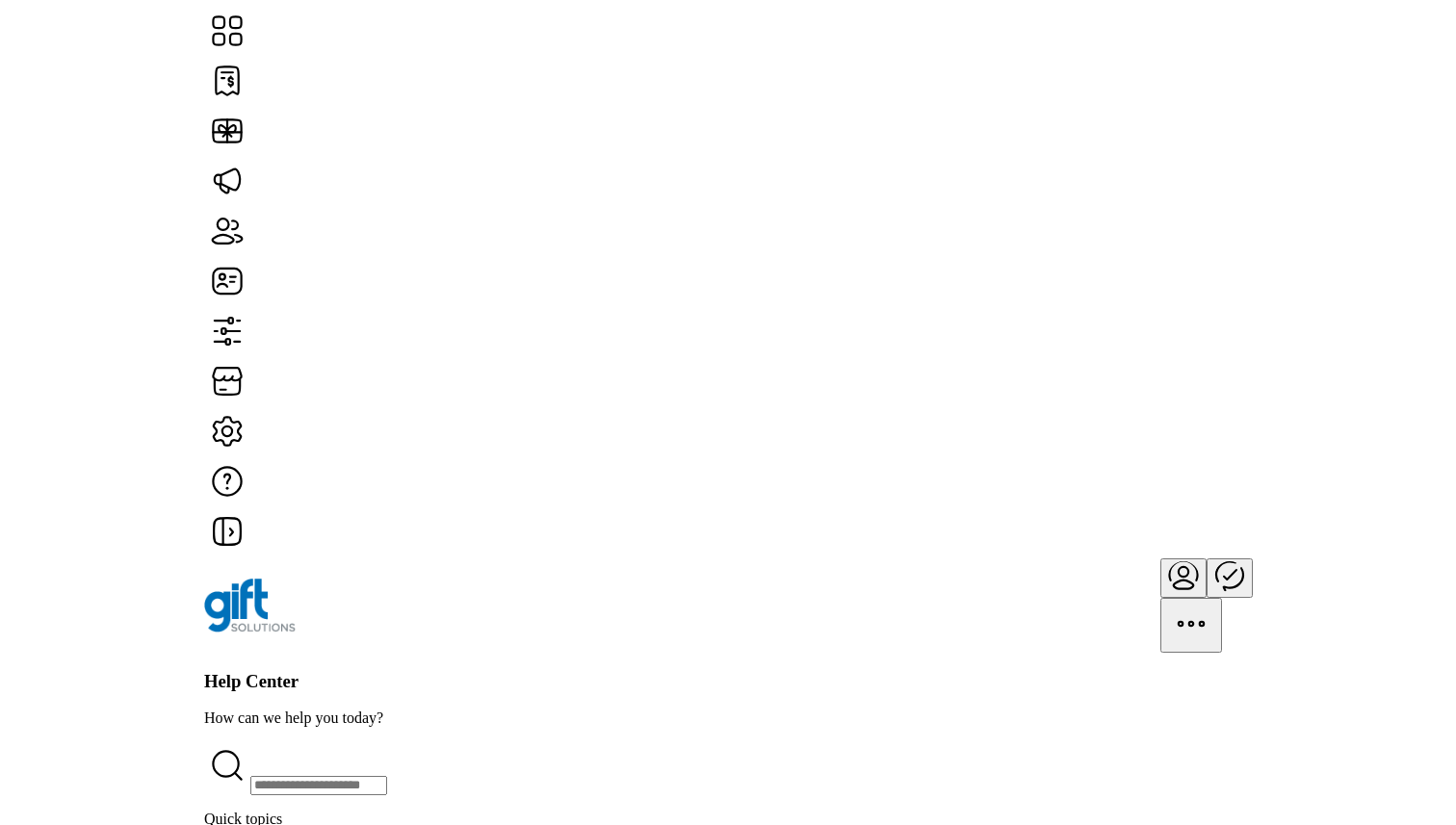 scroll, scrollTop: 580, scrollLeft: 0, axis: vertical 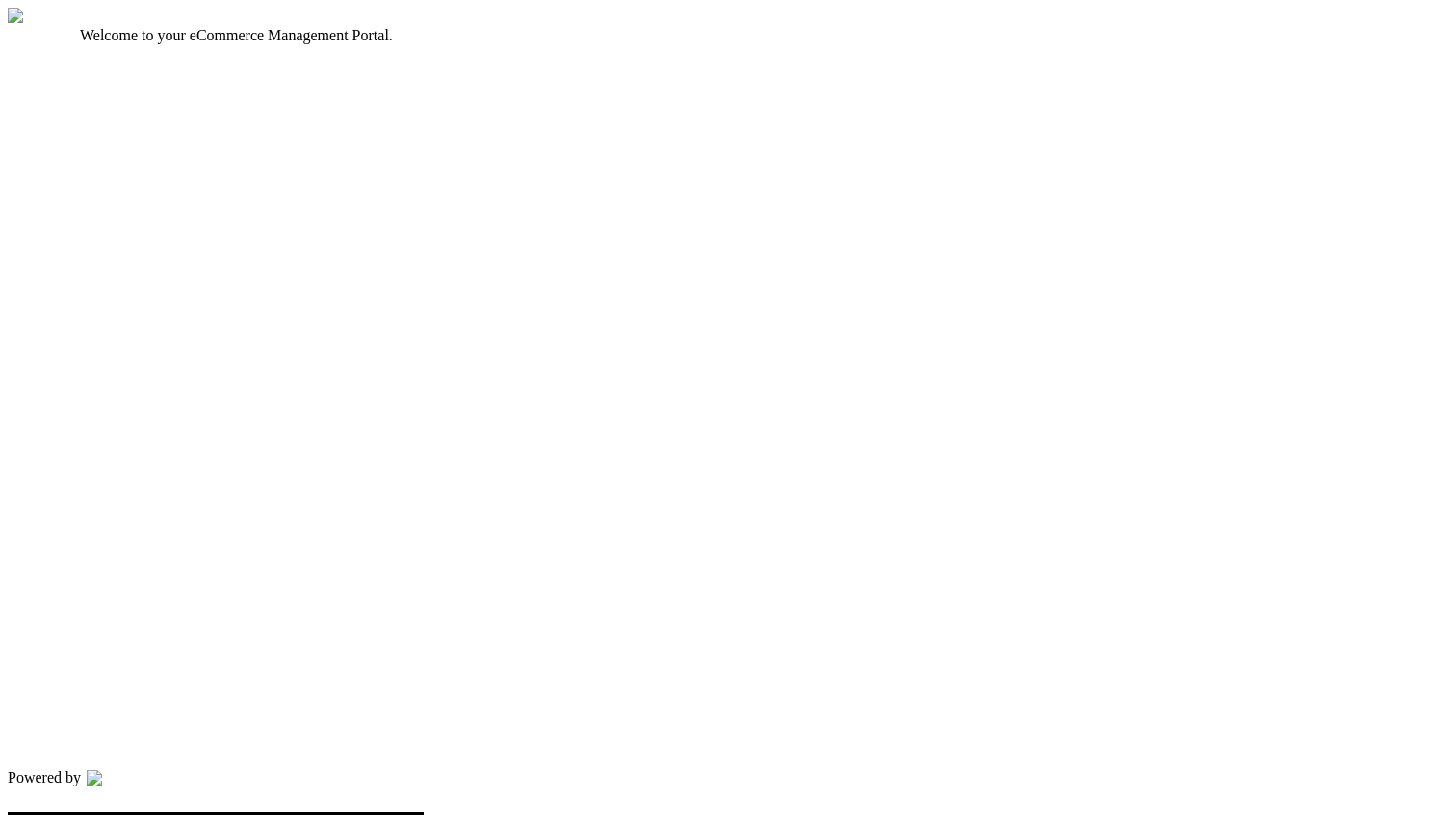 type on "*********" 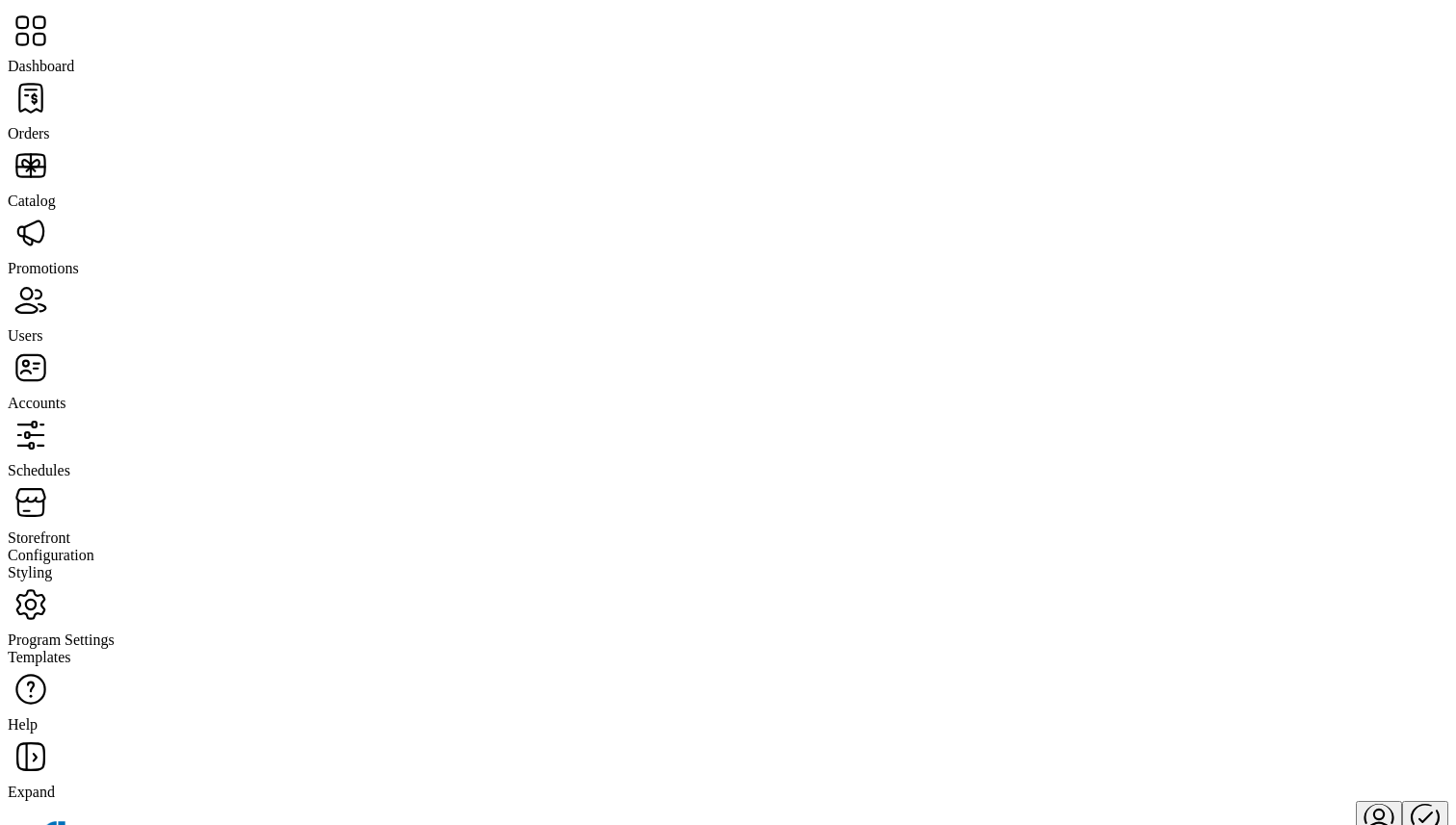 click at bounding box center [31, 98] 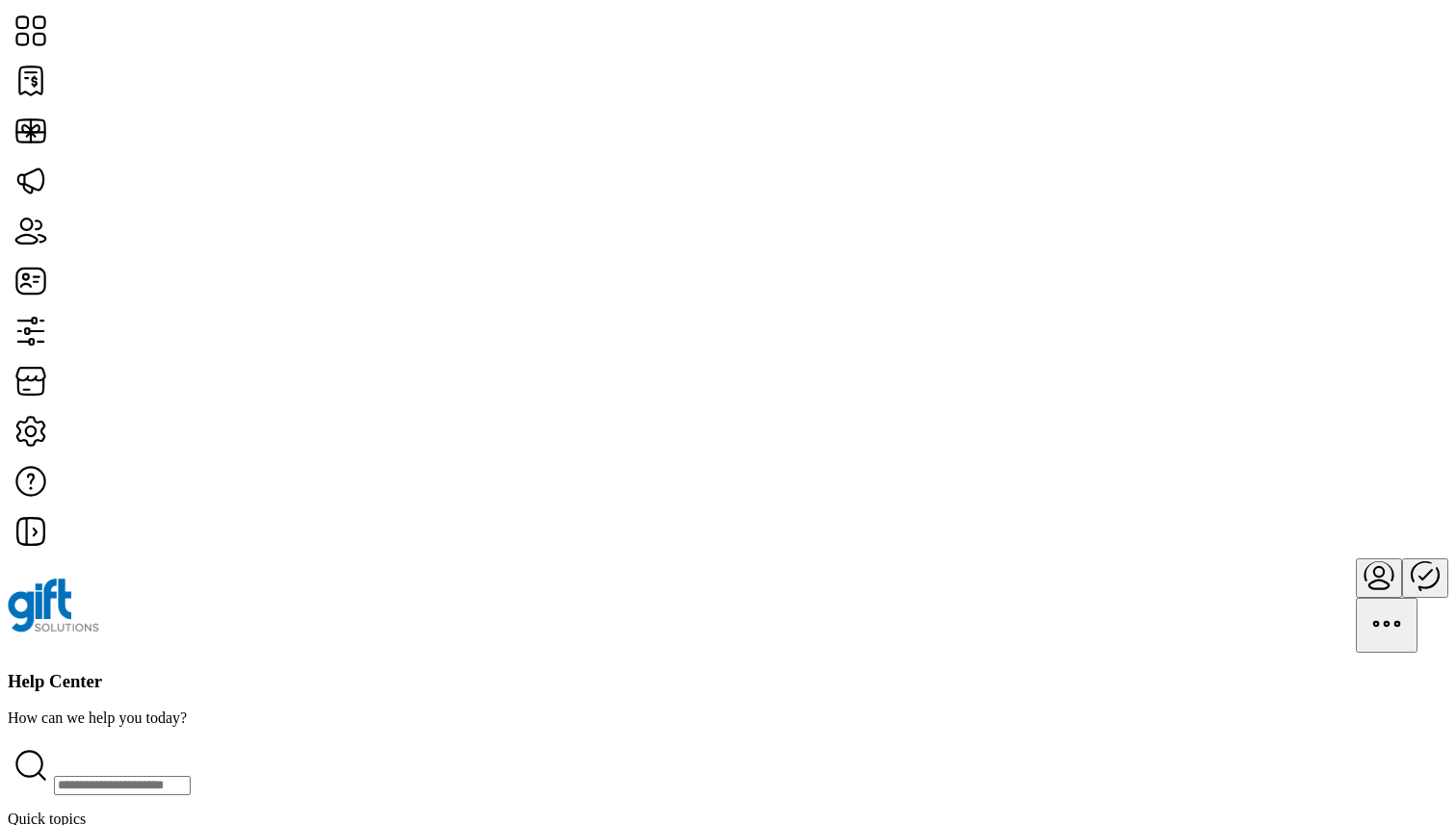 scroll, scrollTop: 877, scrollLeft: 0, axis: vertical 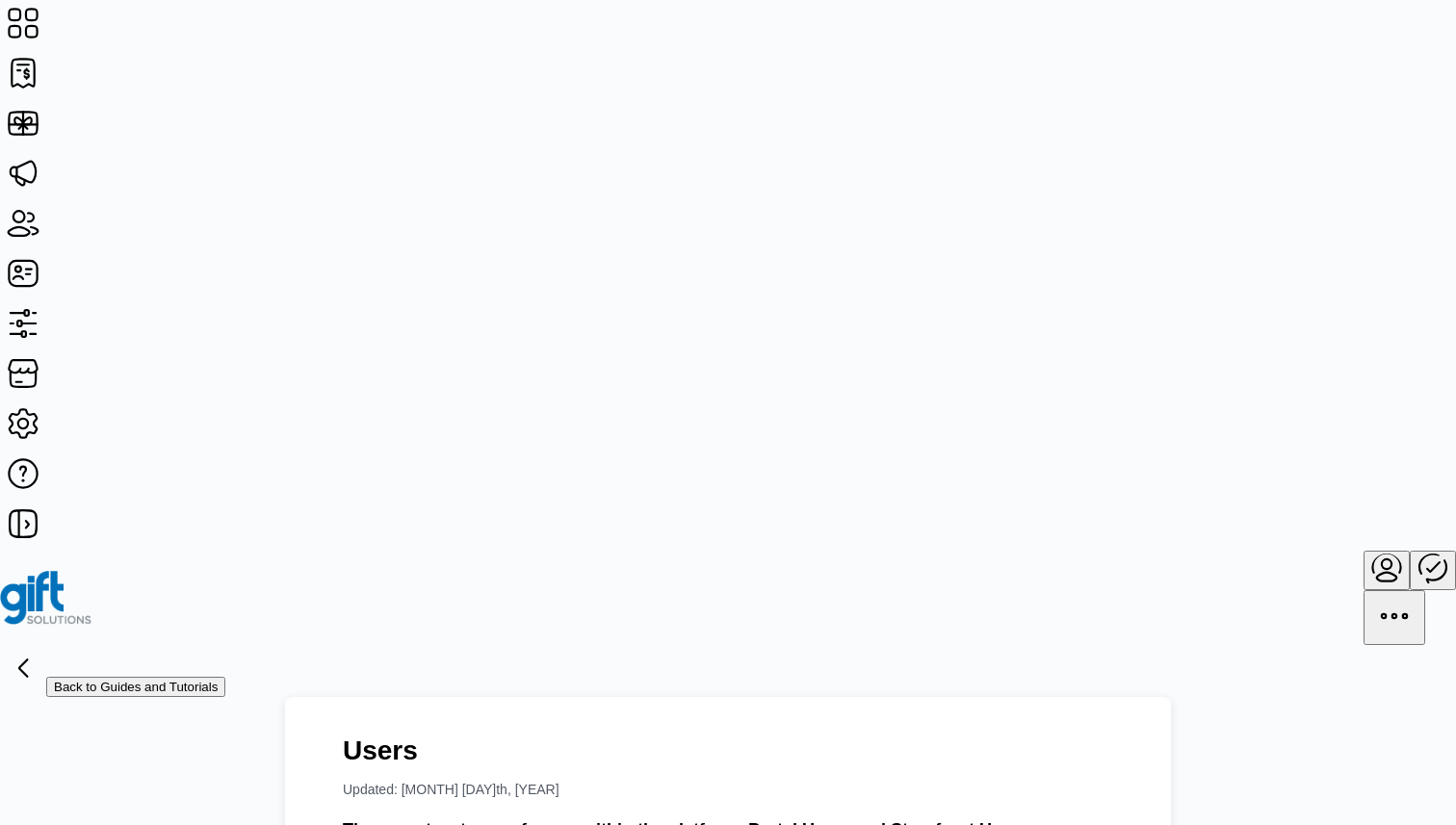 click on "Back to Guides and Tutorials" at bounding box center [136, 686] 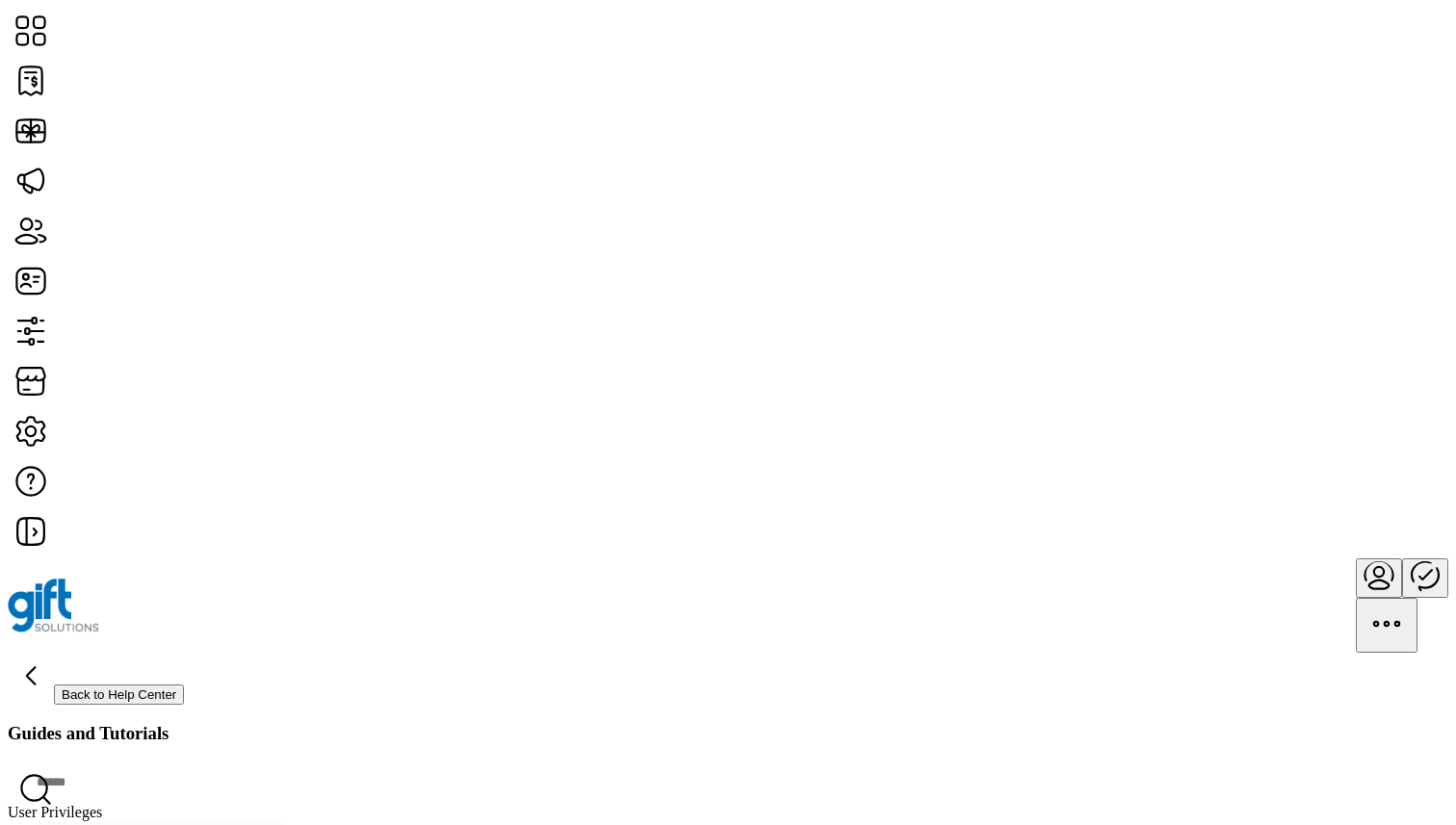 scroll, scrollTop: 0, scrollLeft: 0, axis: both 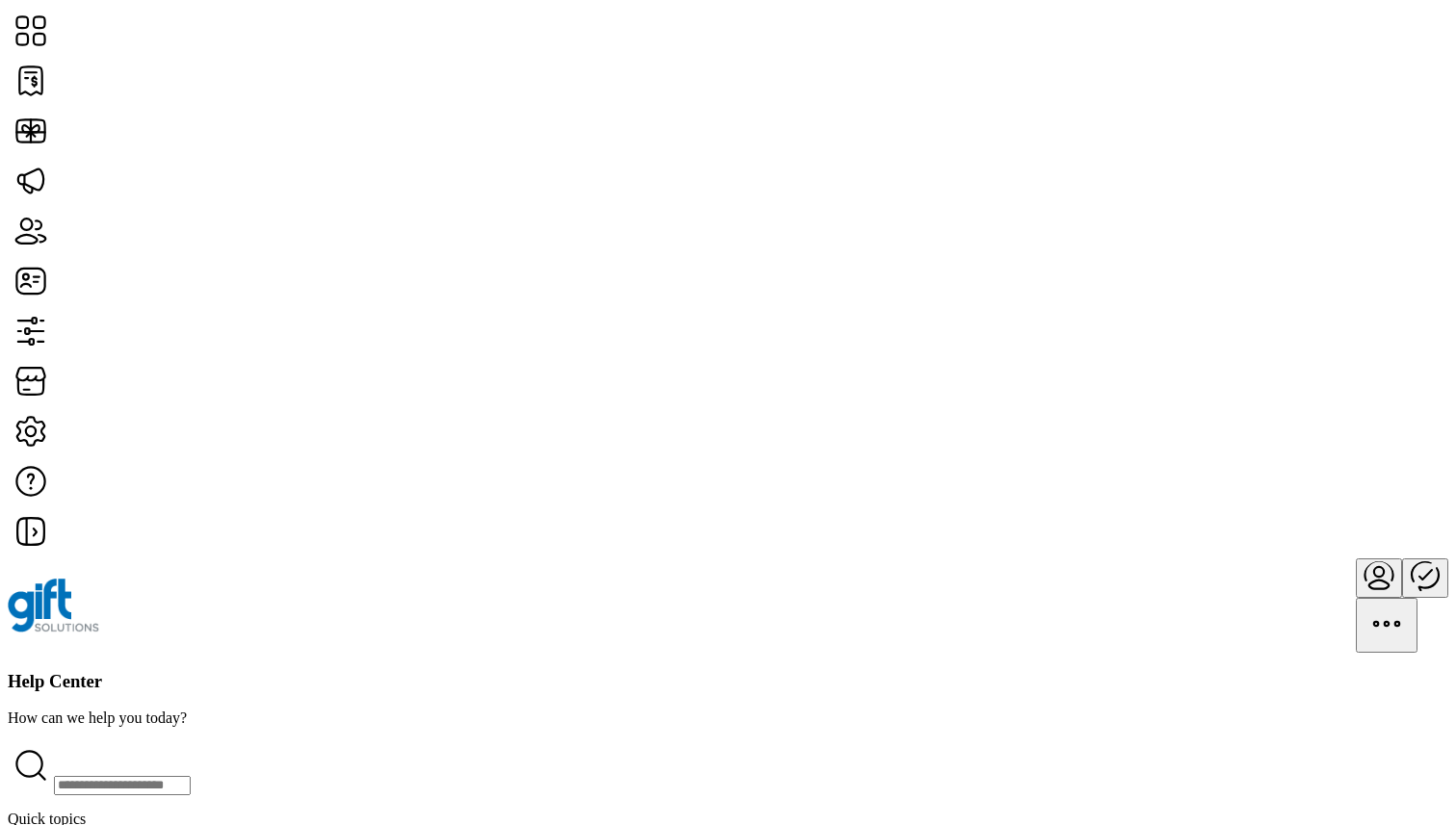 click on "Read guide ›" at bounding box center [52, 1489] 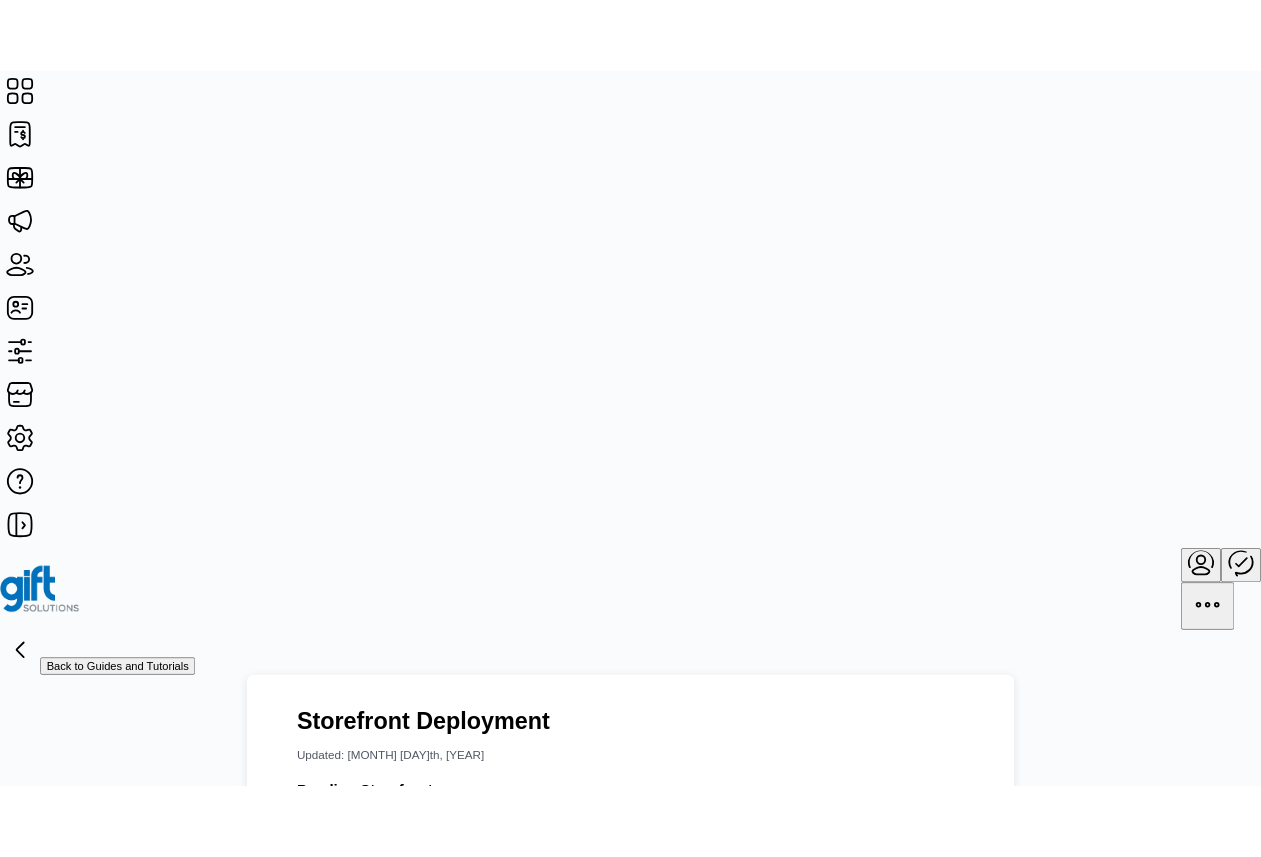 scroll, scrollTop: 0, scrollLeft: 0, axis: both 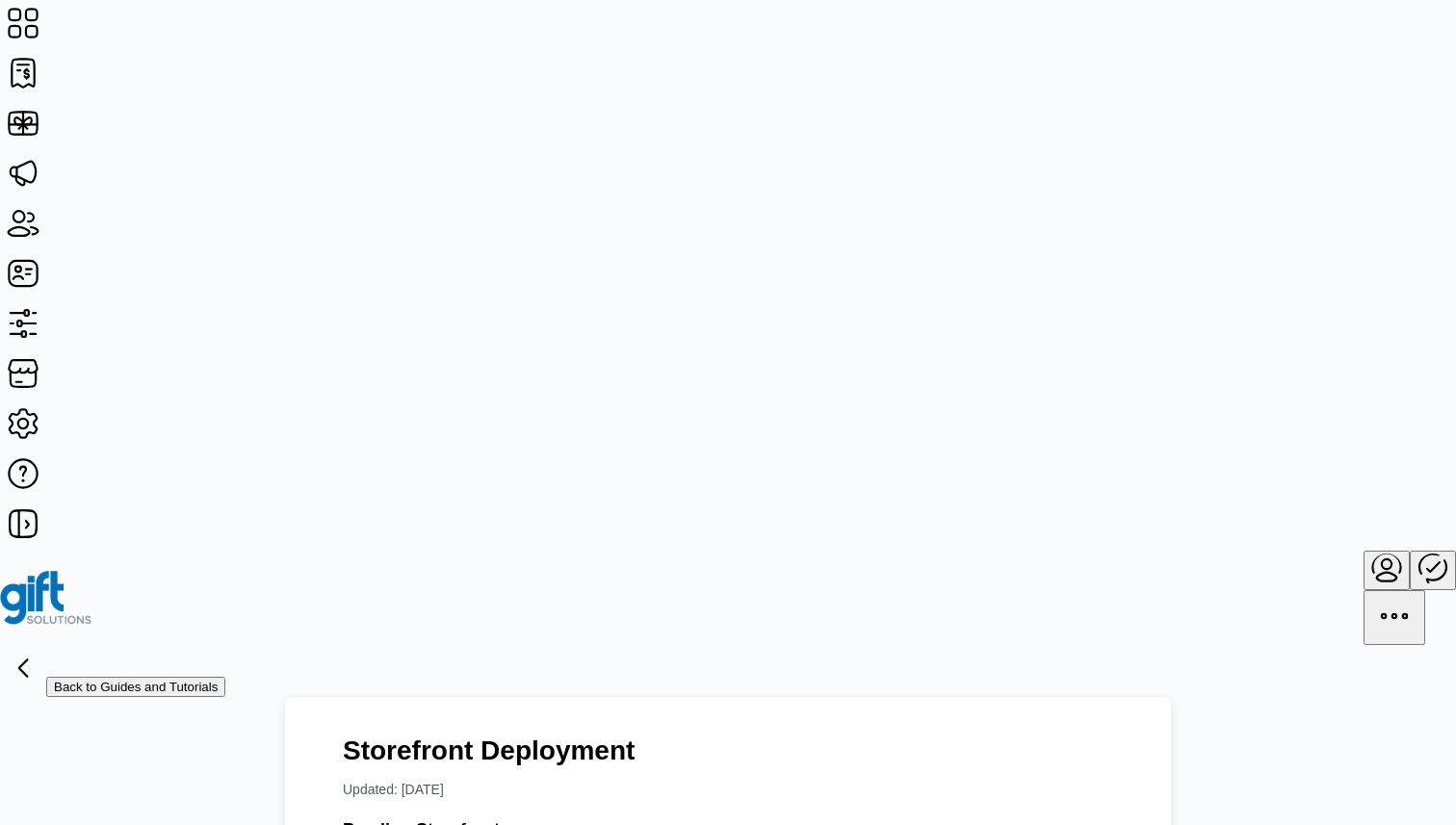 click on "Back to Guides and Tutorials" at bounding box center (136, 686) 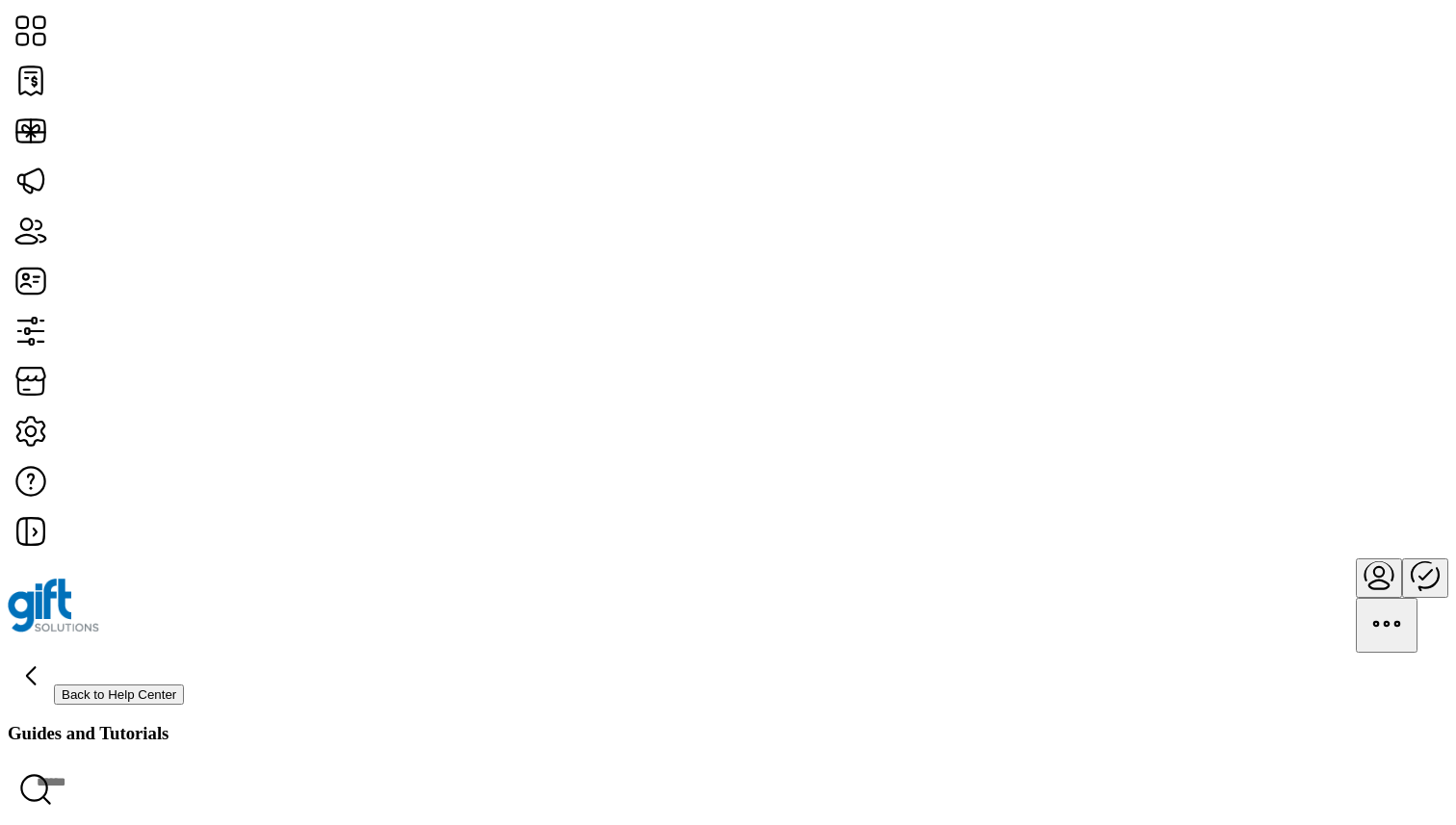 click on "Back to Help Center" at bounding box center [118, 694] 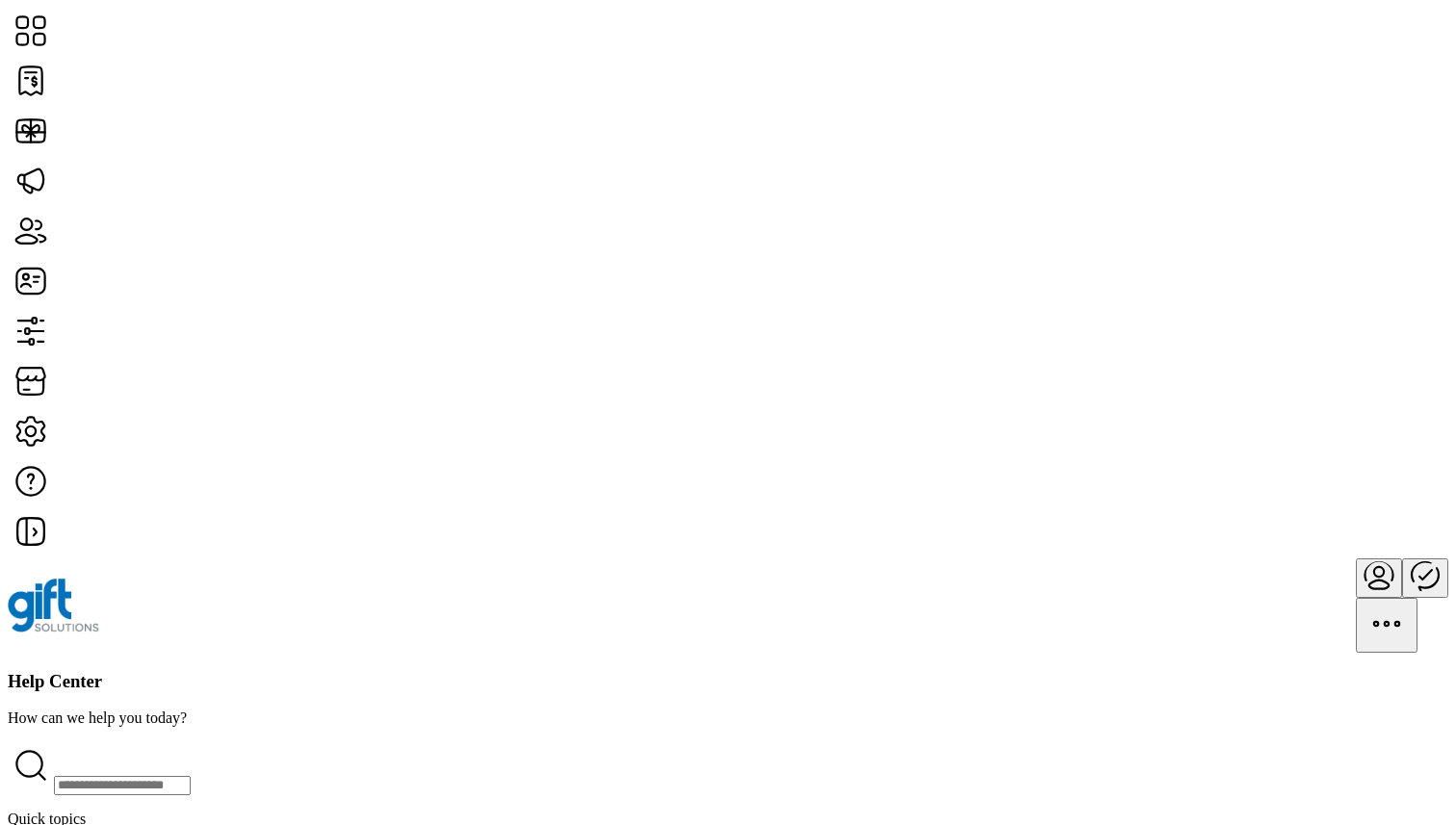 scroll, scrollTop: 966, scrollLeft: 0, axis: vertical 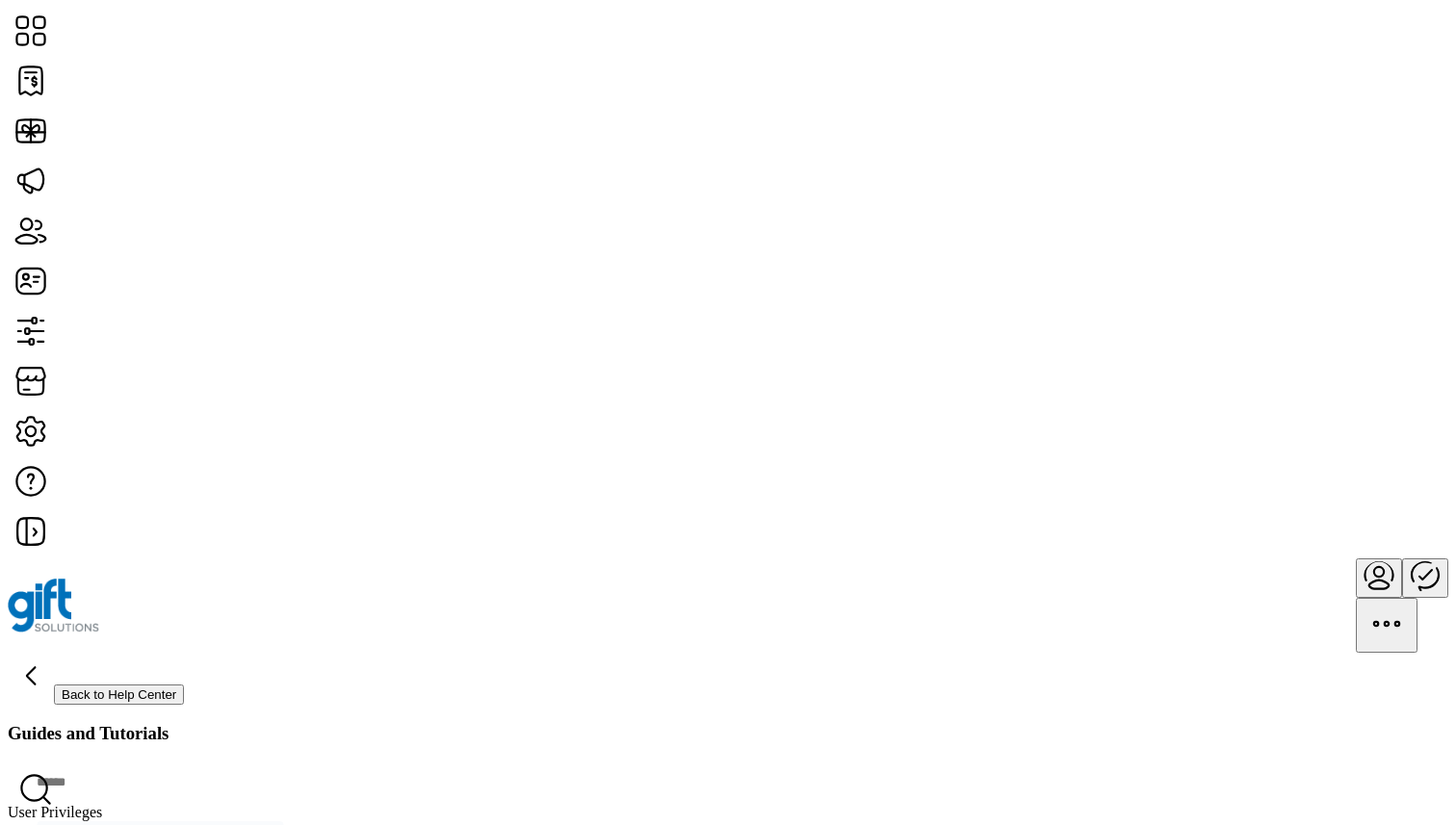 click on "Back to Help Center" at bounding box center [118, 694] 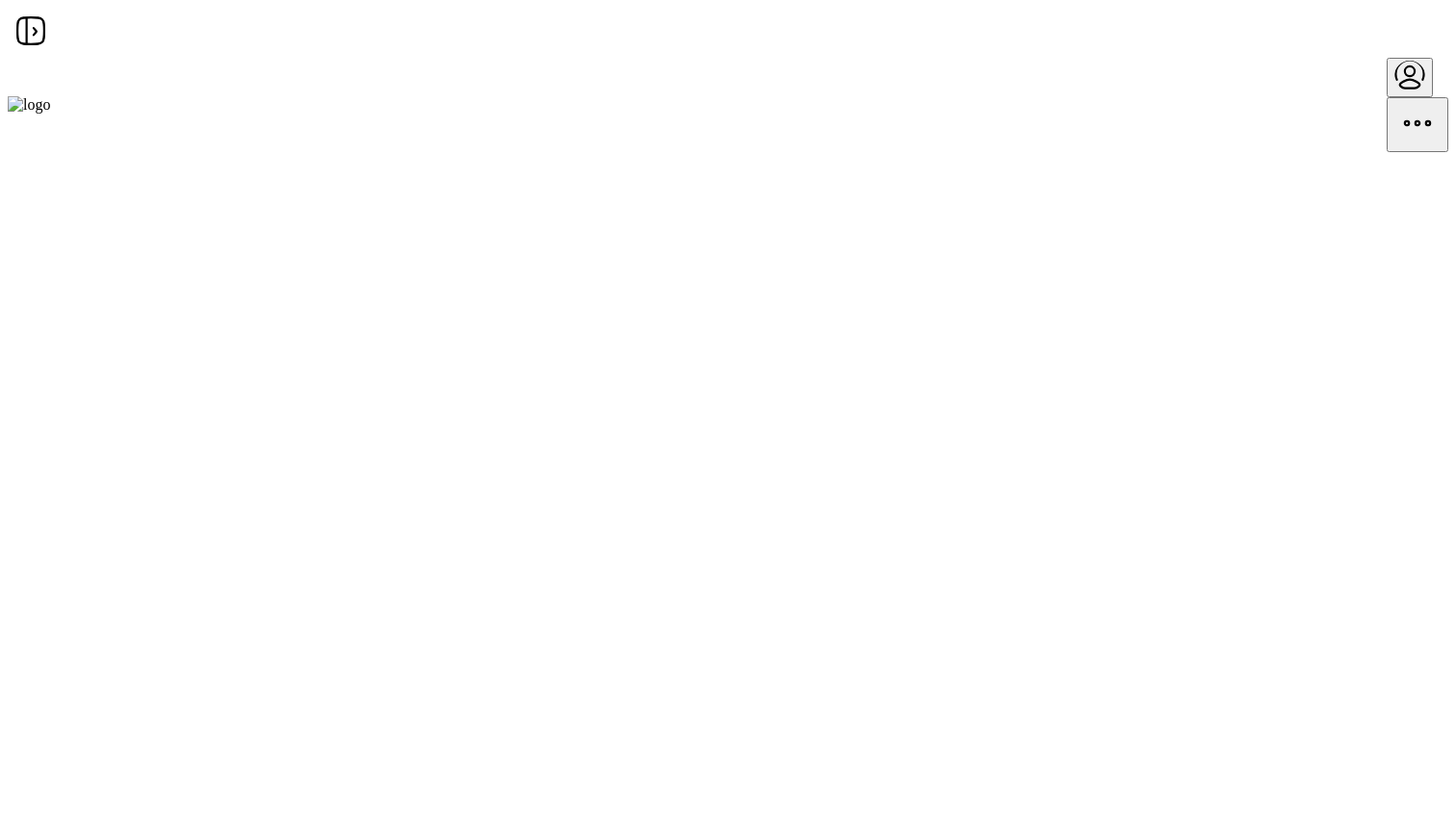 scroll, scrollTop: 0, scrollLeft: 0, axis: both 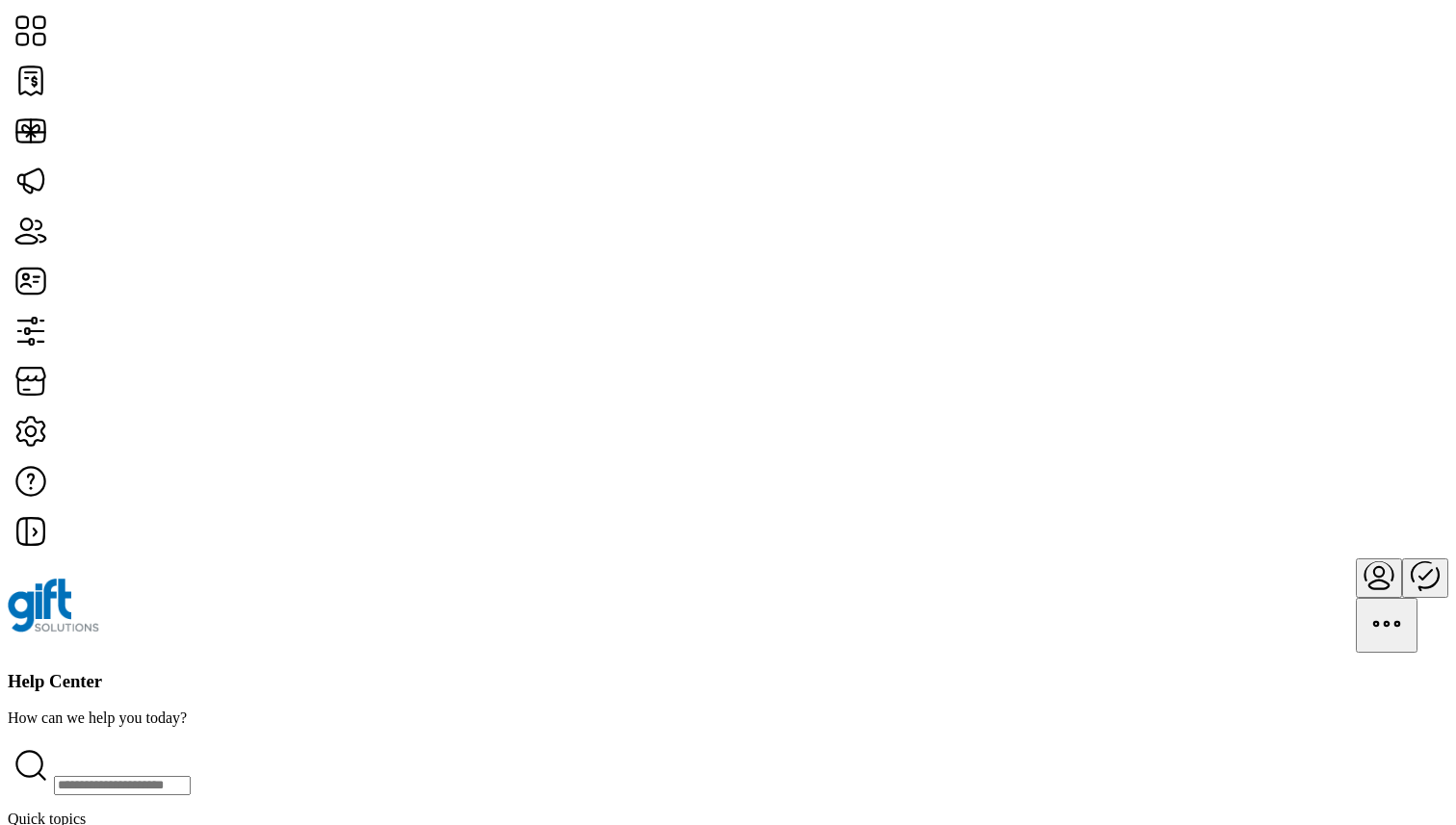 click on "Learn More ›" at bounding box center [52, 987] 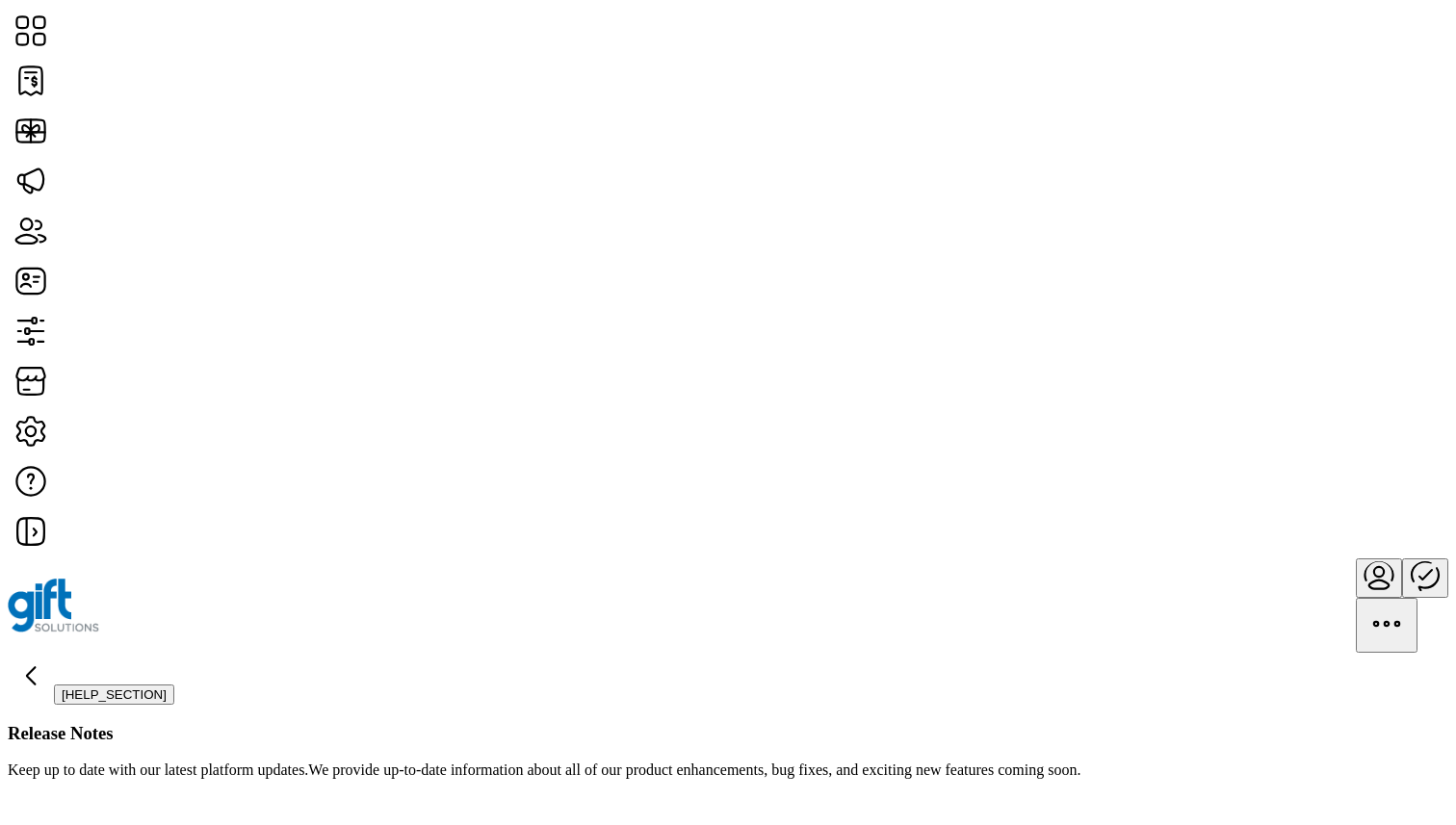 click on "Back to Help Center" at bounding box center [118, 694] 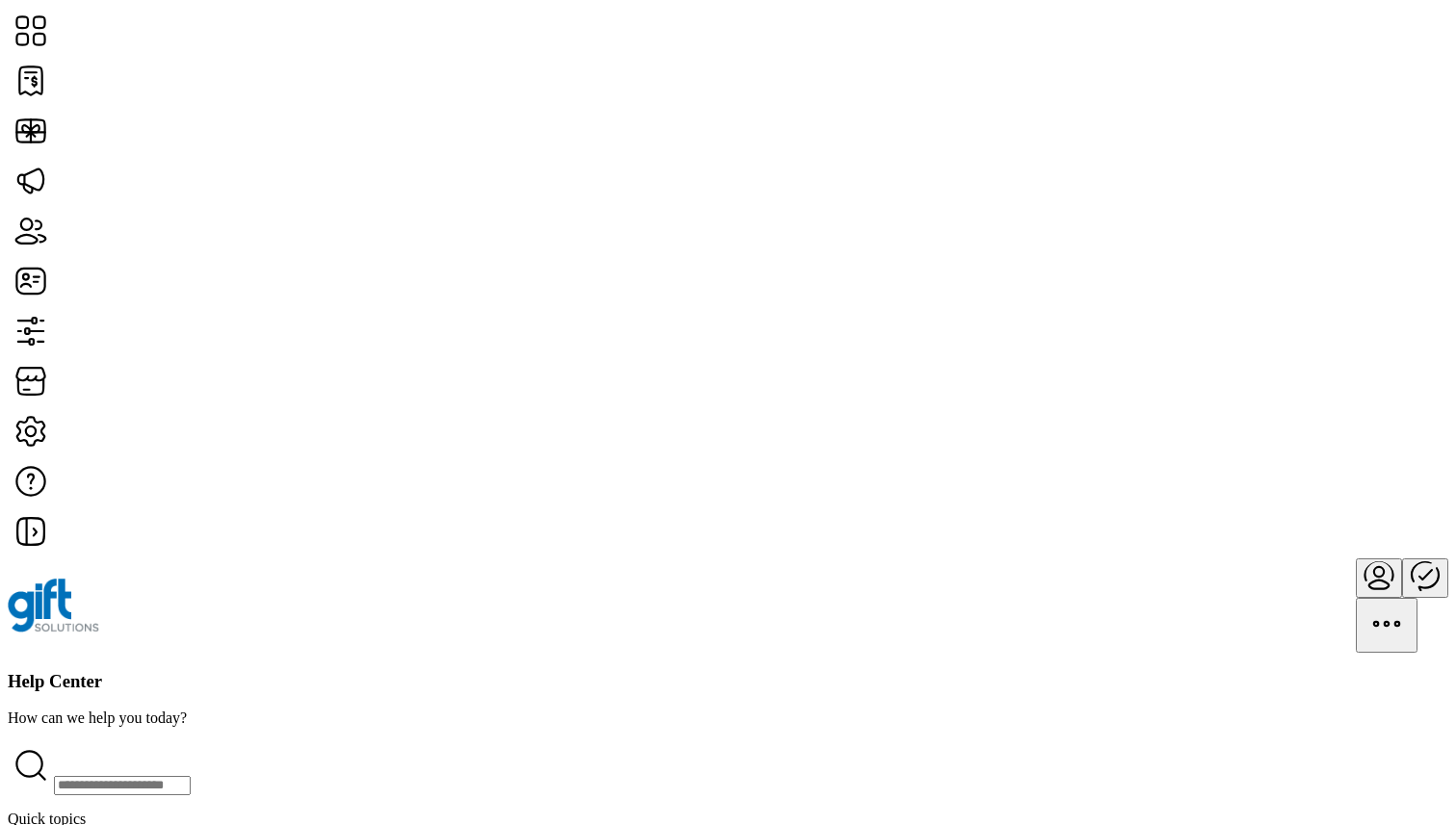 scroll, scrollTop: 551, scrollLeft: 0, axis: vertical 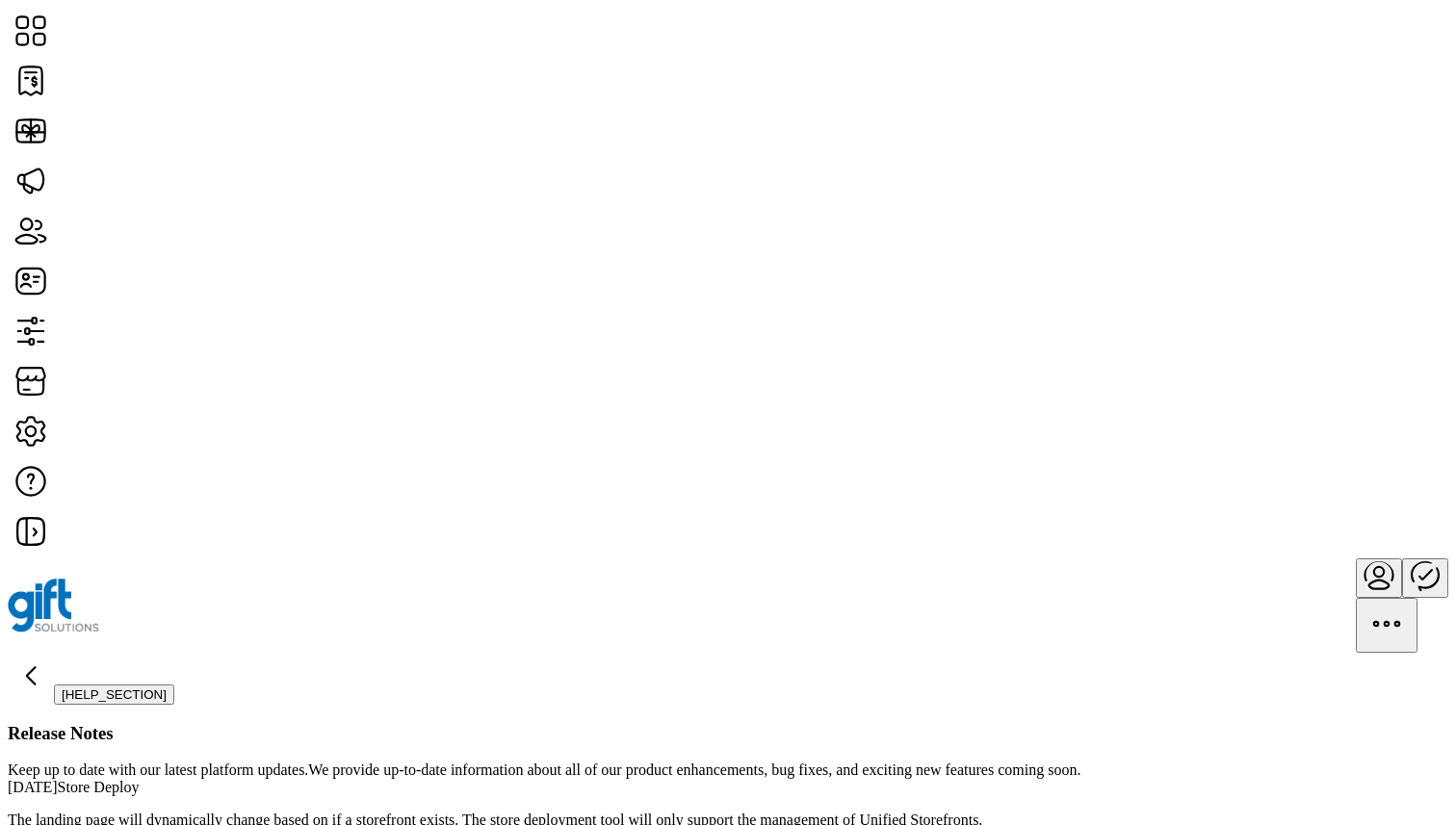 click on "Back to Help Center" at bounding box center [118, 694] 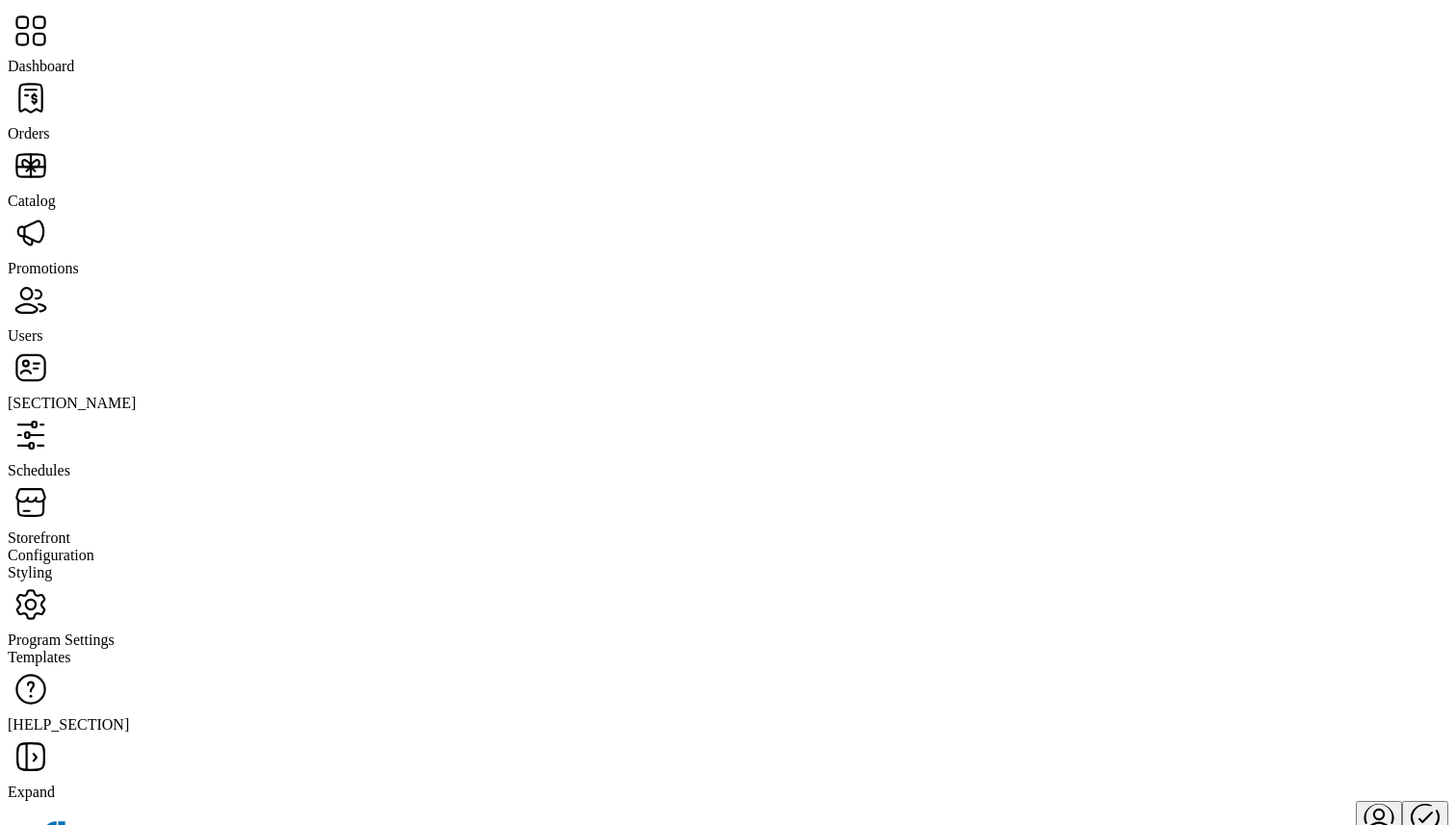 click on "Storefront" at bounding box center [40, 65] 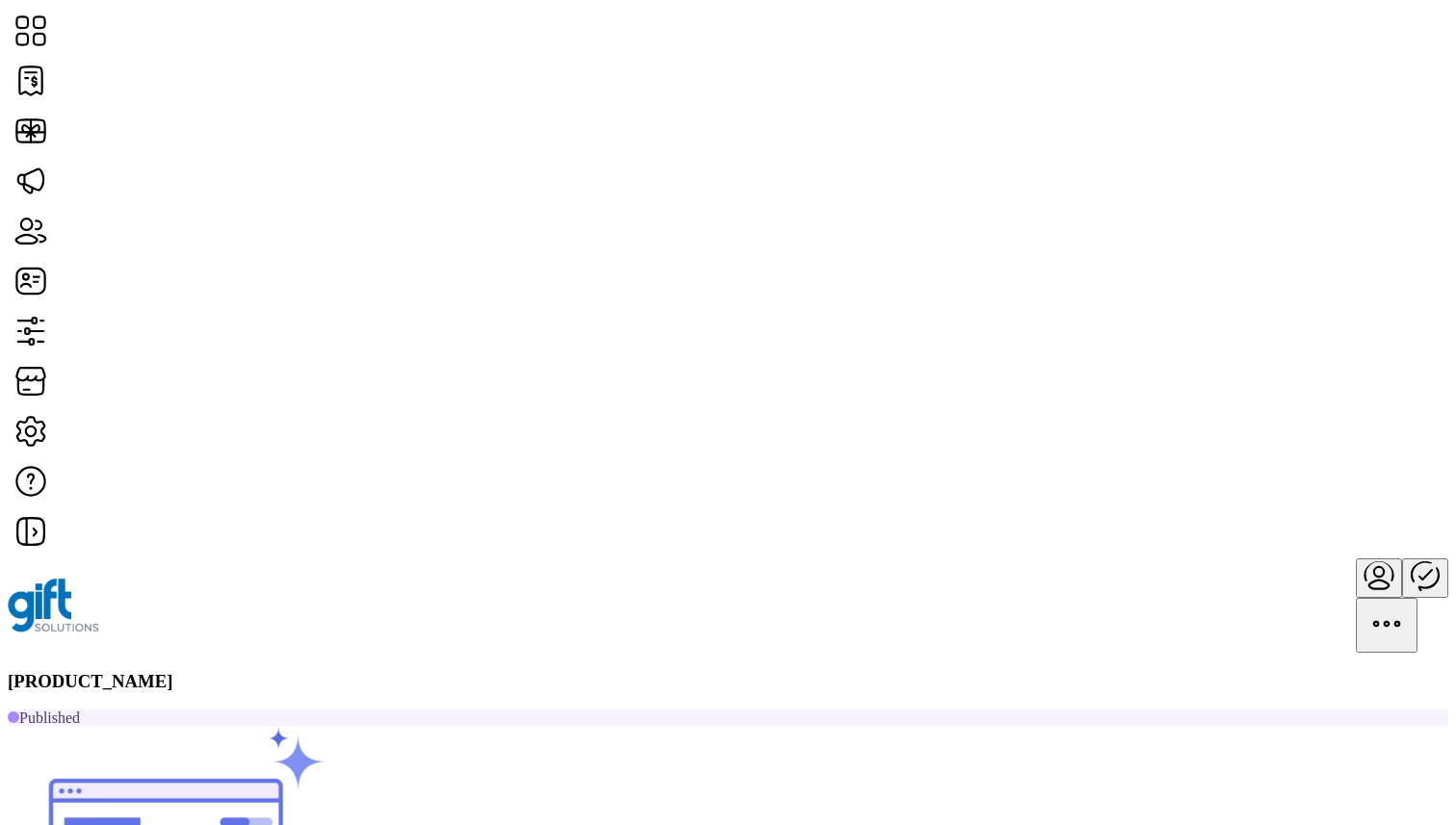 click at bounding box center [58, 1088] 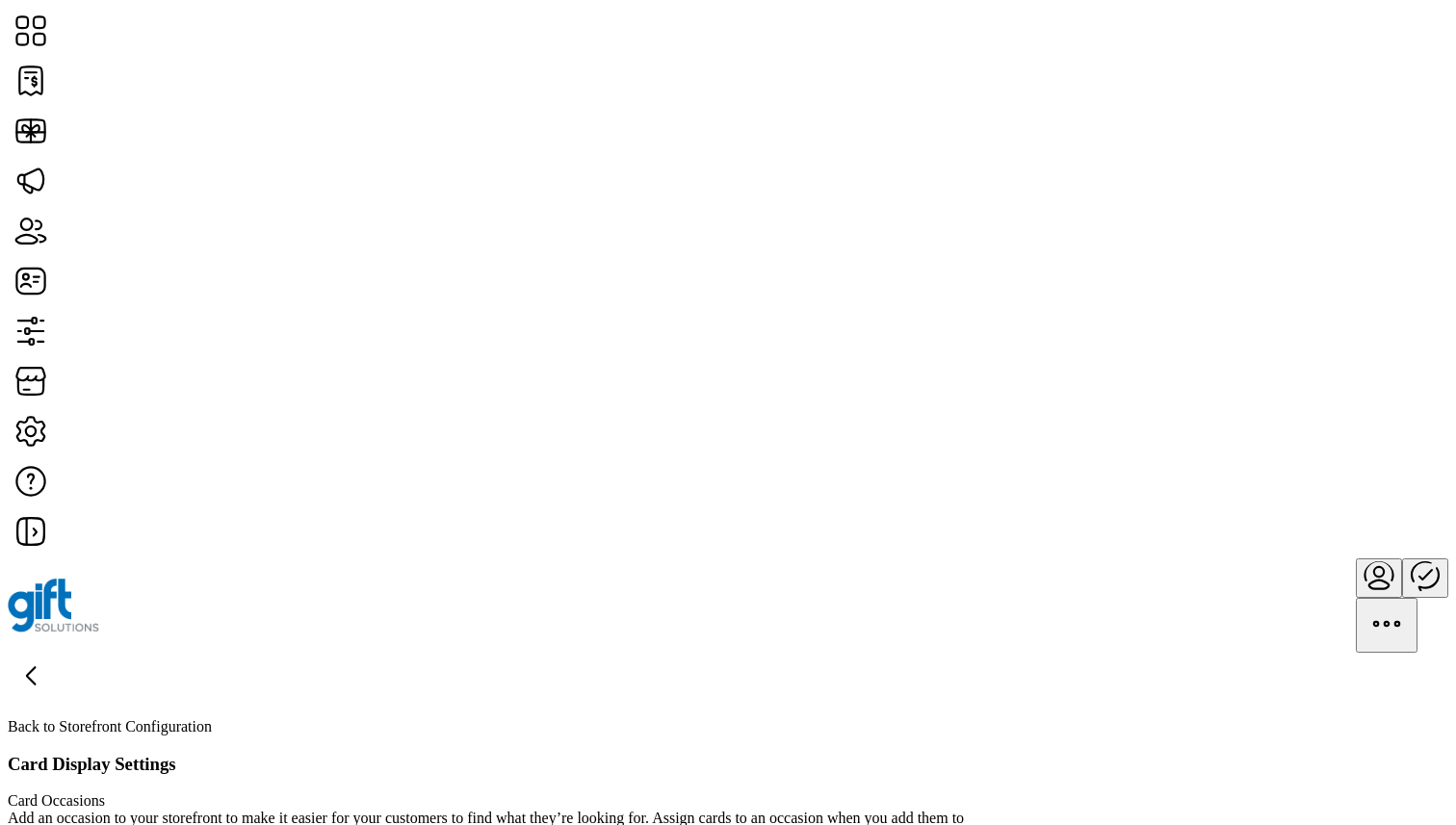 scroll, scrollTop: 587, scrollLeft: 0, axis: vertical 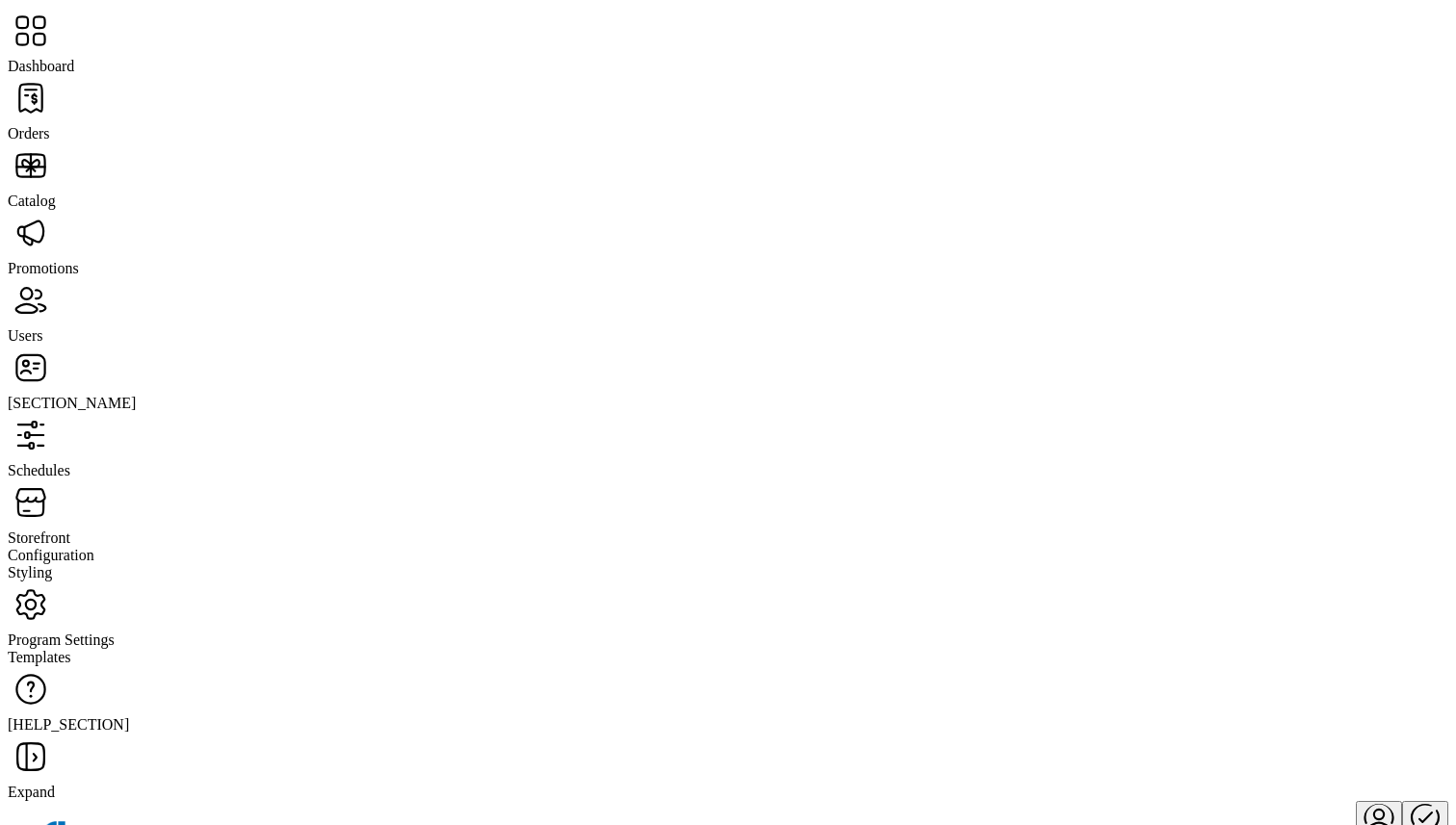 click on "Schedules" at bounding box center [40, 65] 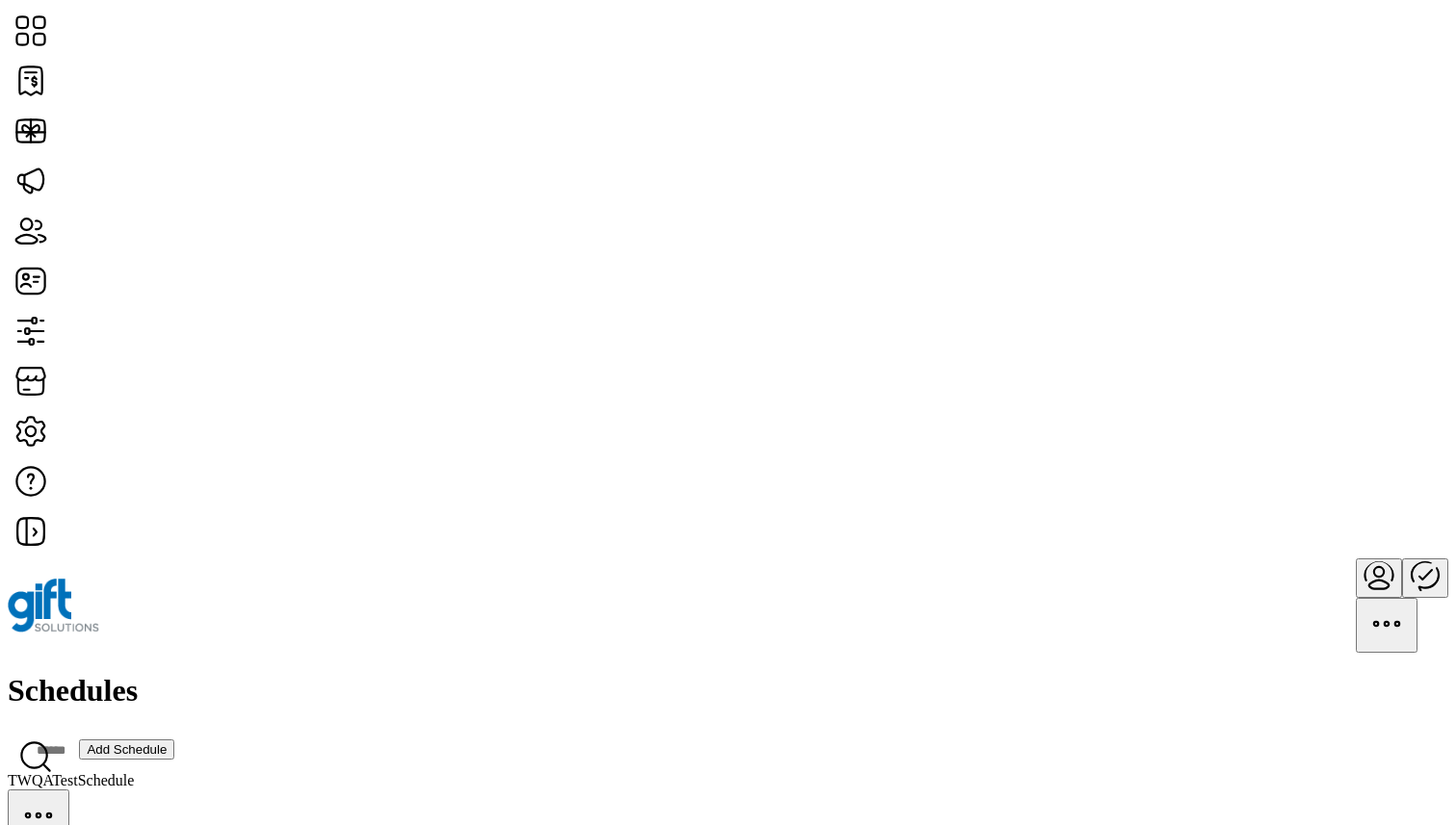 click at bounding box center (39, 815) 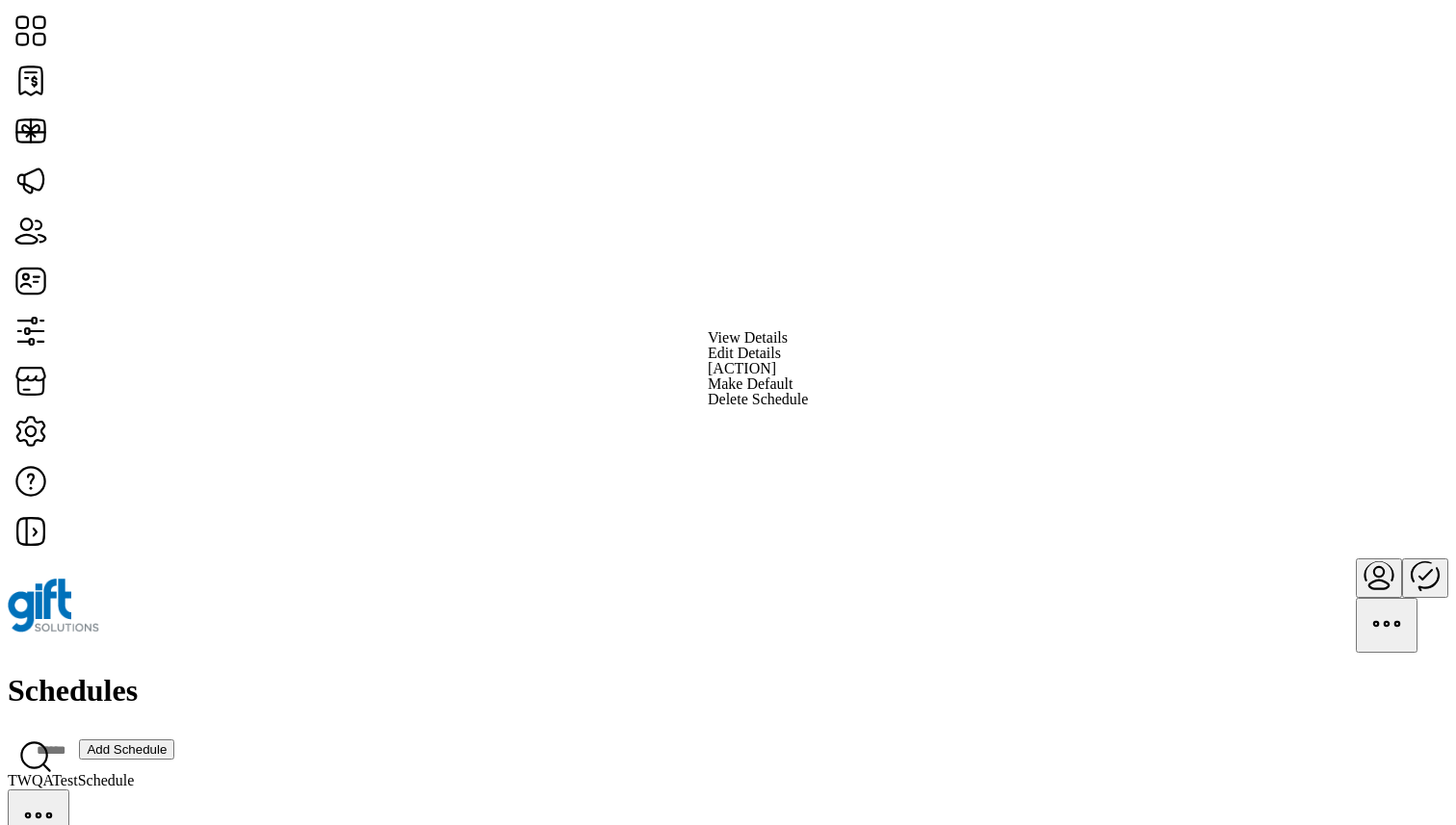 click on "Edit Details" at bounding box center [744, 353] 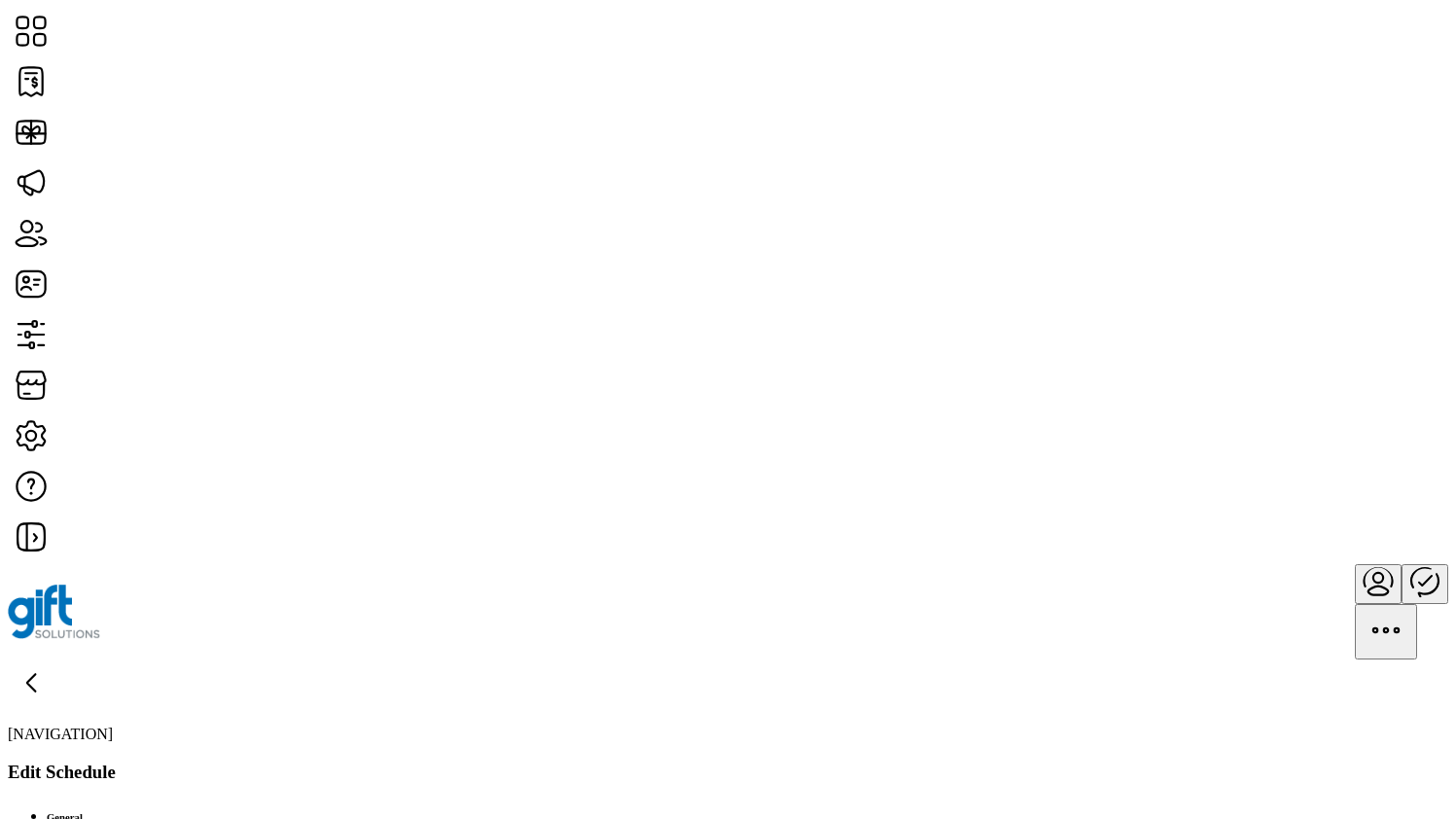 click on "Save & Continue" at bounding box center [121, 2304] 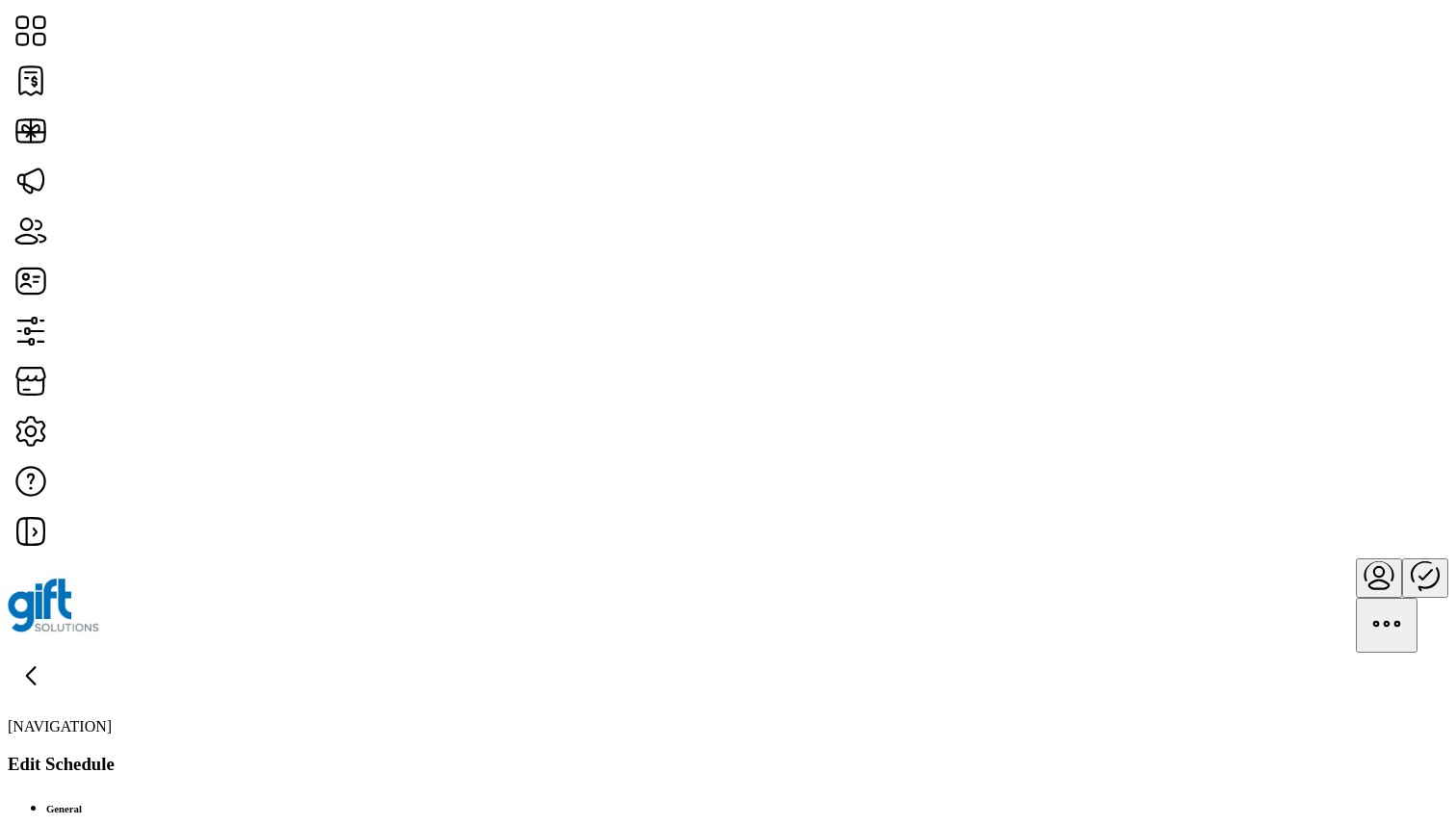 scroll, scrollTop: 346, scrollLeft: 0, axis: vertical 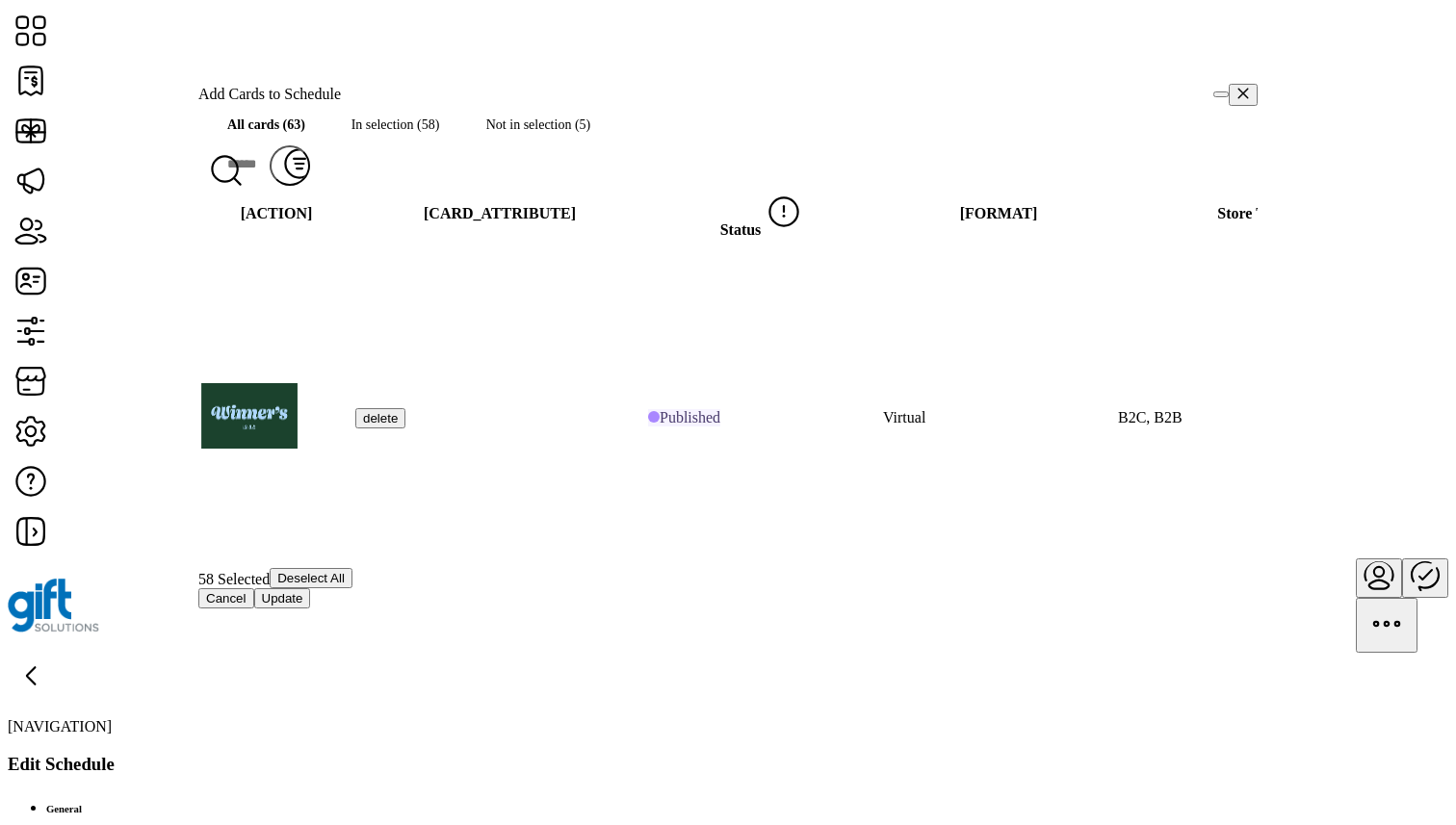 click on "In selection (58)" at bounding box center [395, 124] 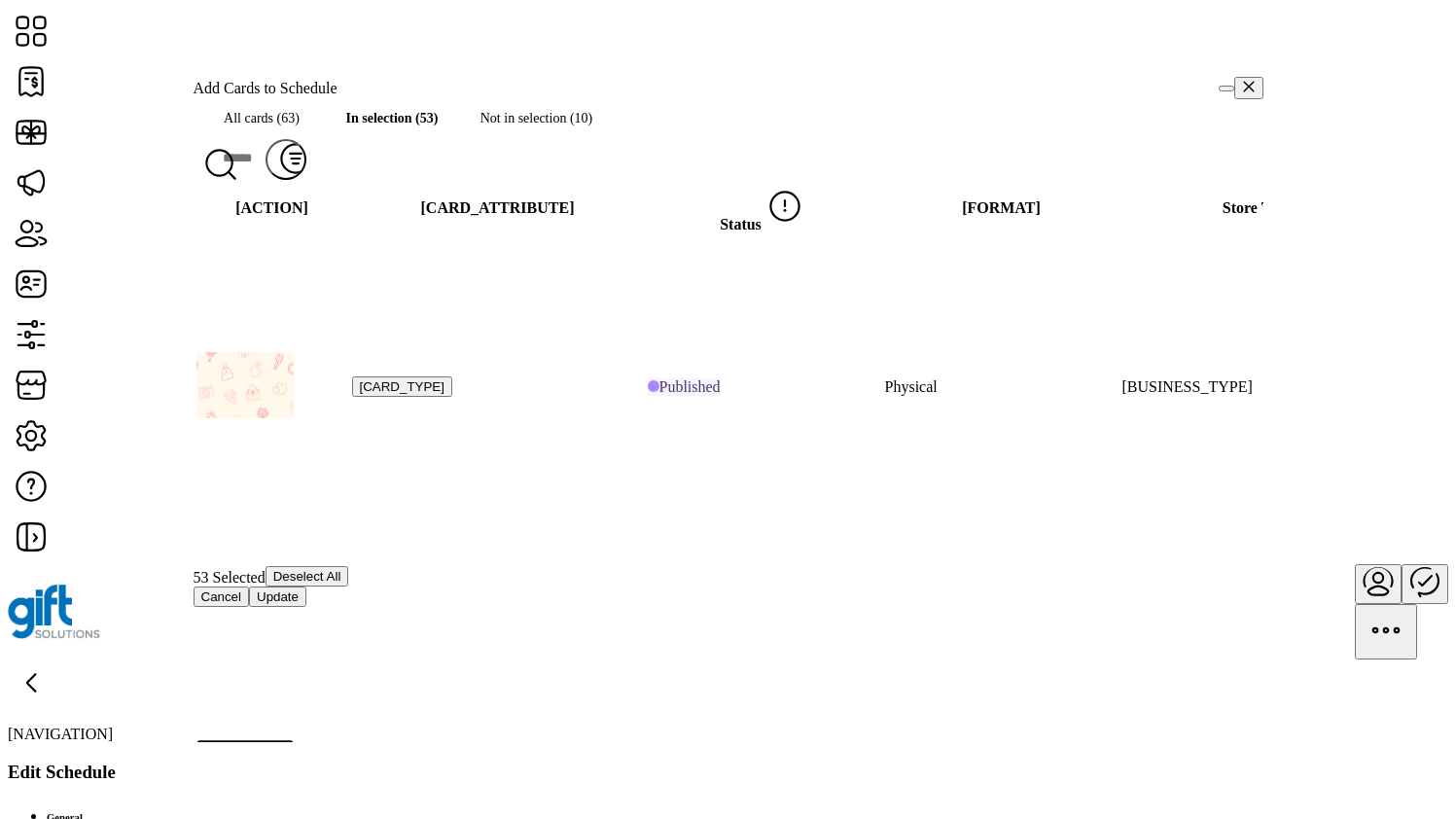 click on "Cancel" at bounding box center [222, 596] 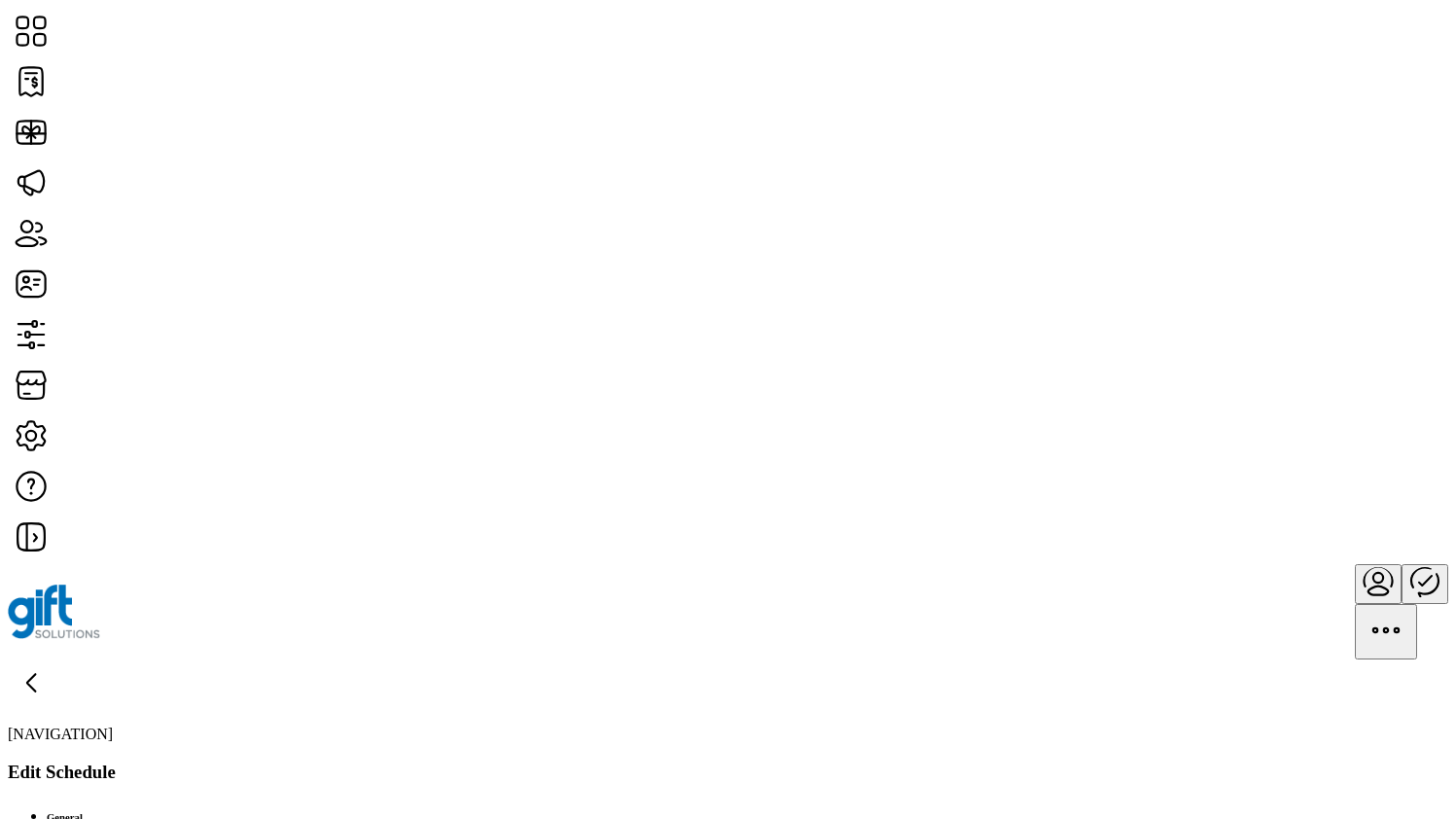 click on "Edit Cards" at bounding box center (46, 1136) 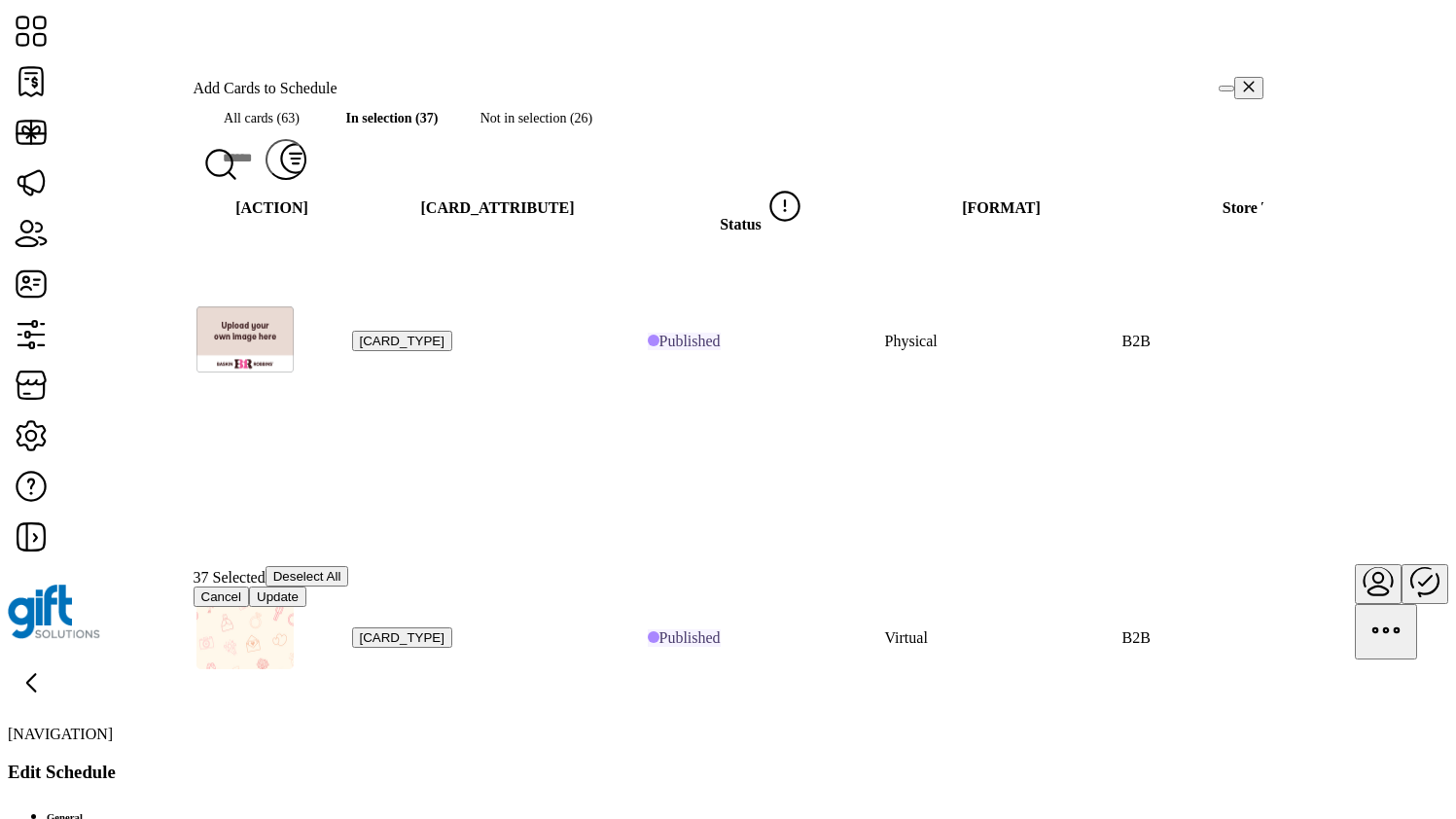click at bounding box center [2460, 637] 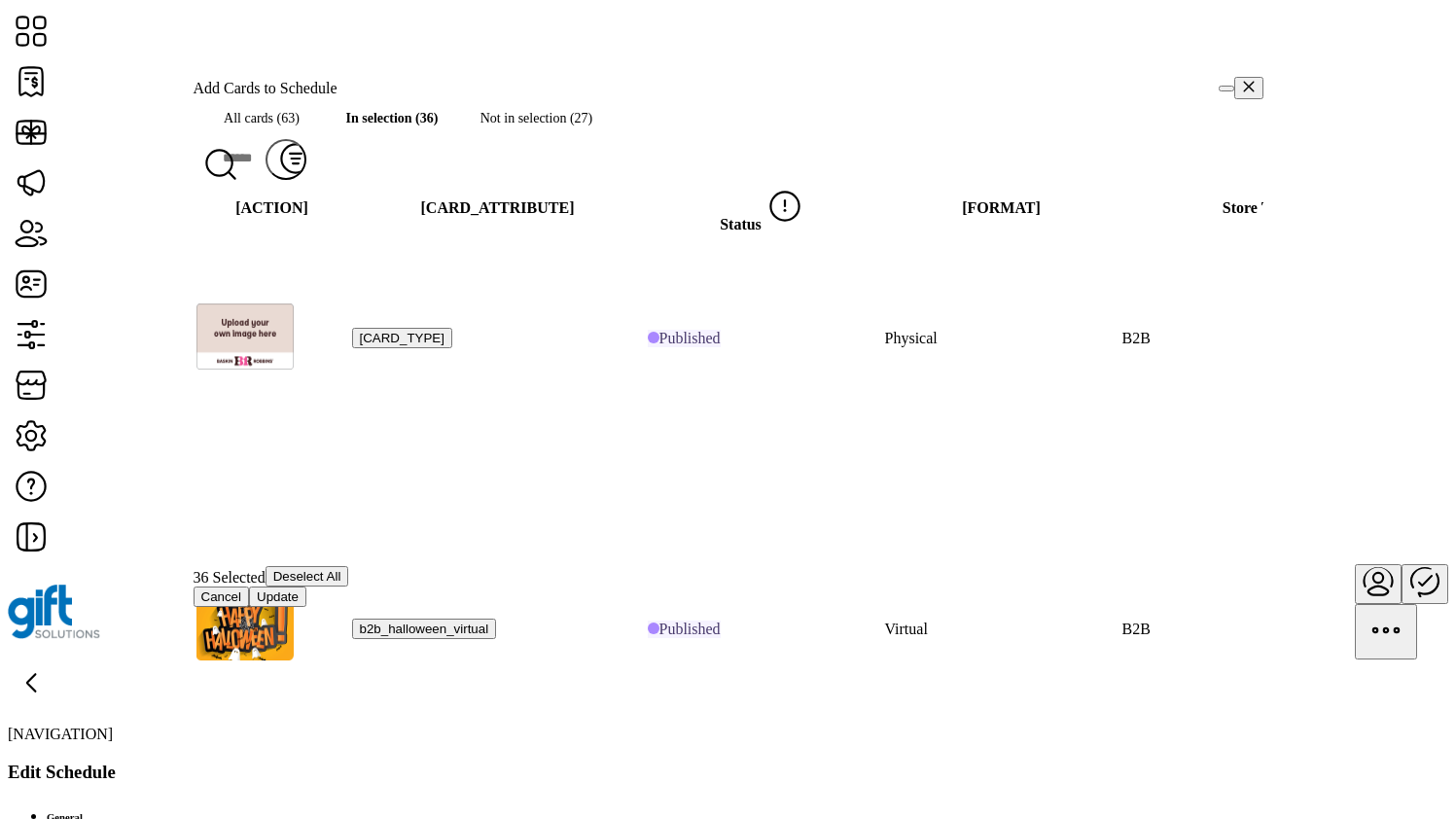click on "Cancel" at bounding box center [222, 596] 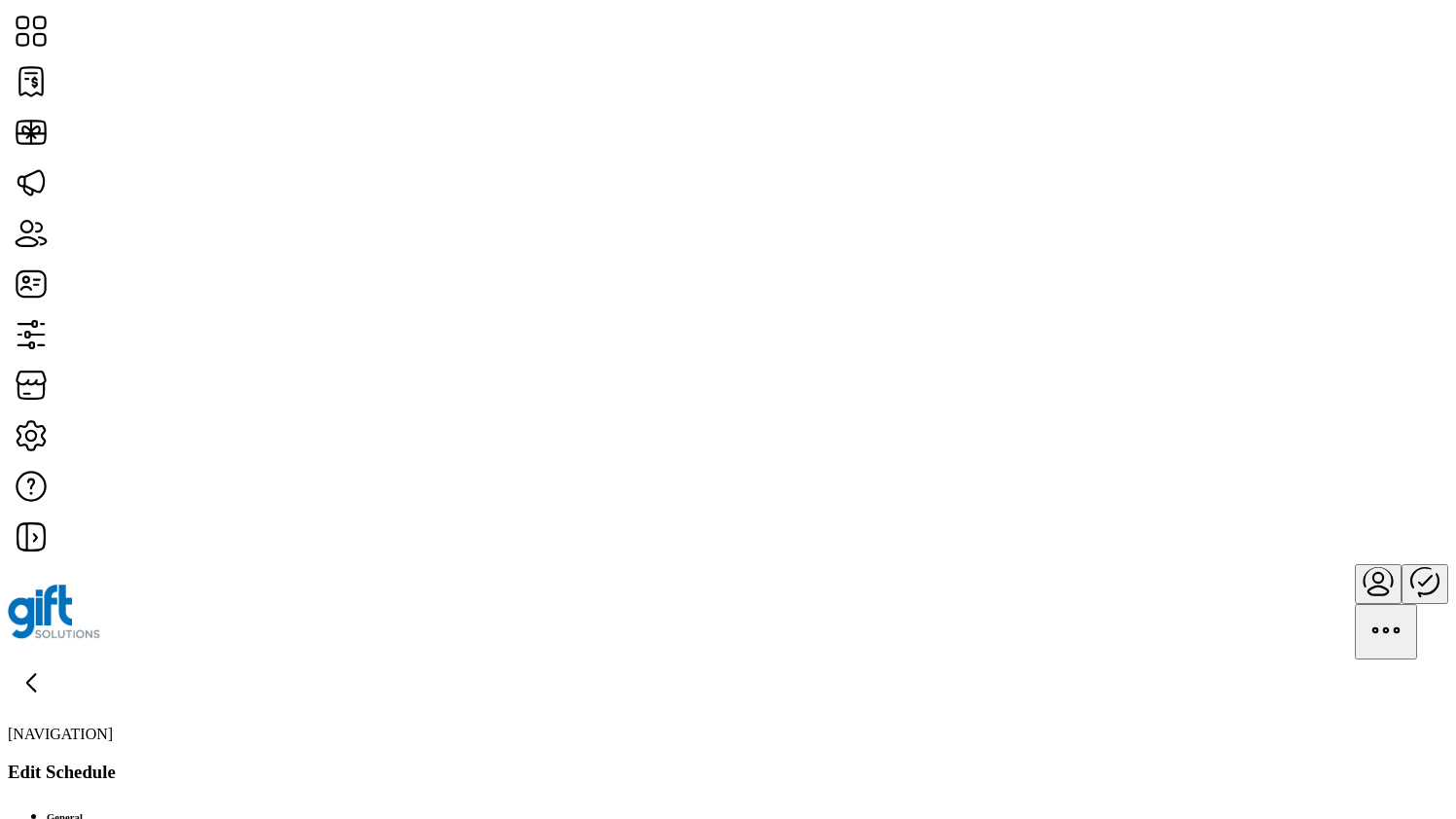 click on "Edit Cards" at bounding box center [46, 1136] 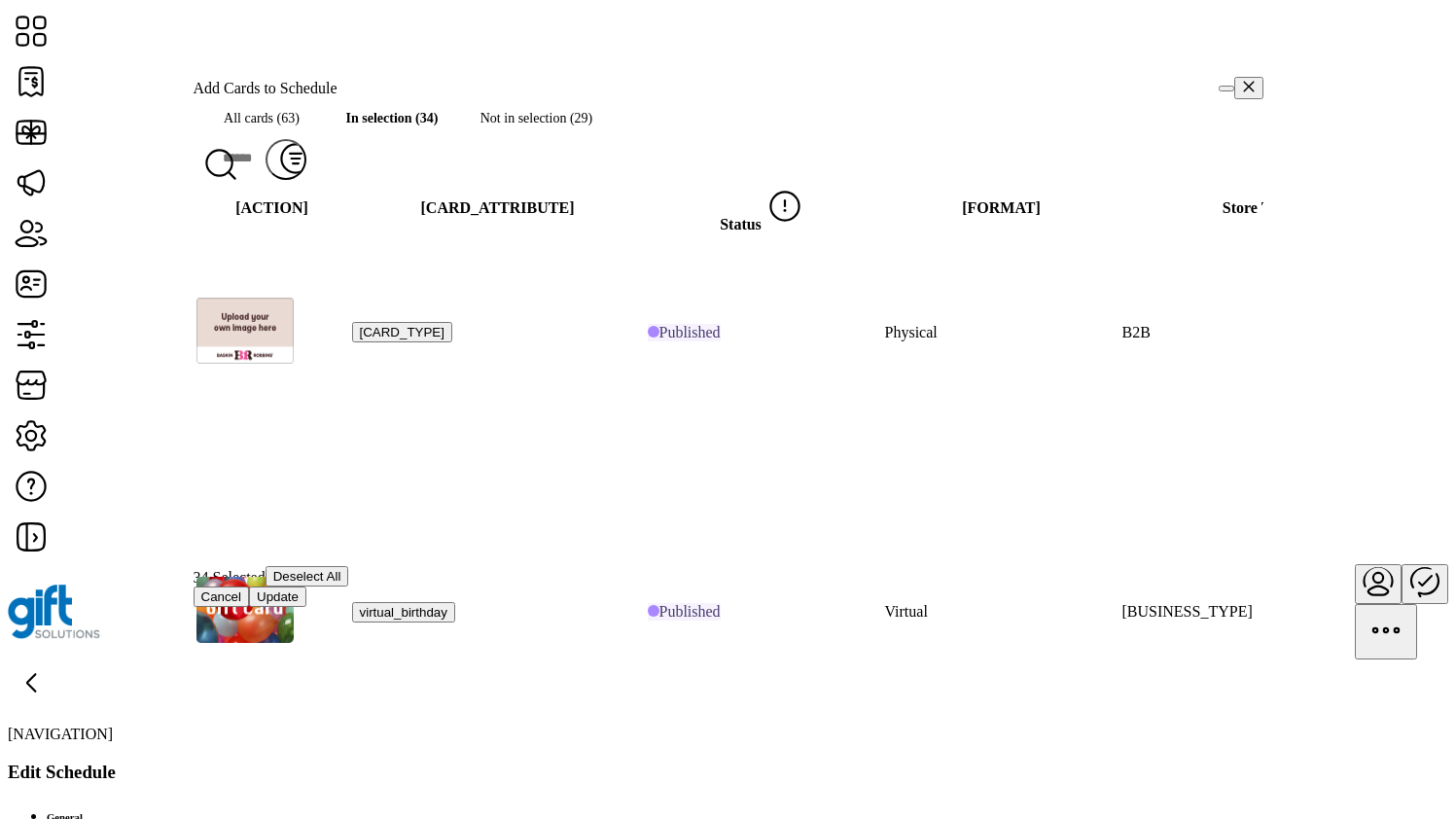 scroll, scrollTop: 593, scrollLeft: 0, axis: vertical 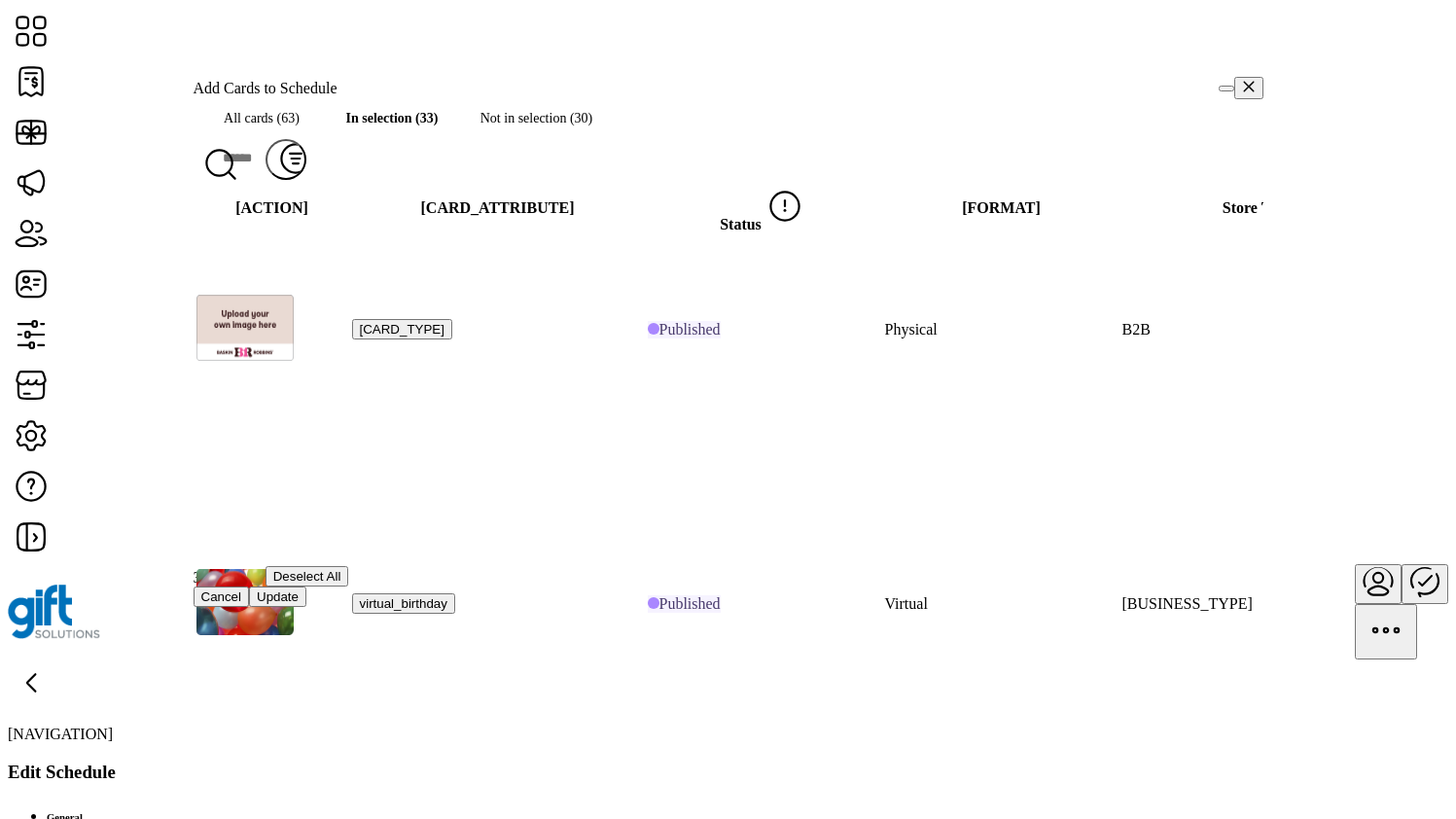 click on "Not in selection (30)" at bounding box center [537, 118] 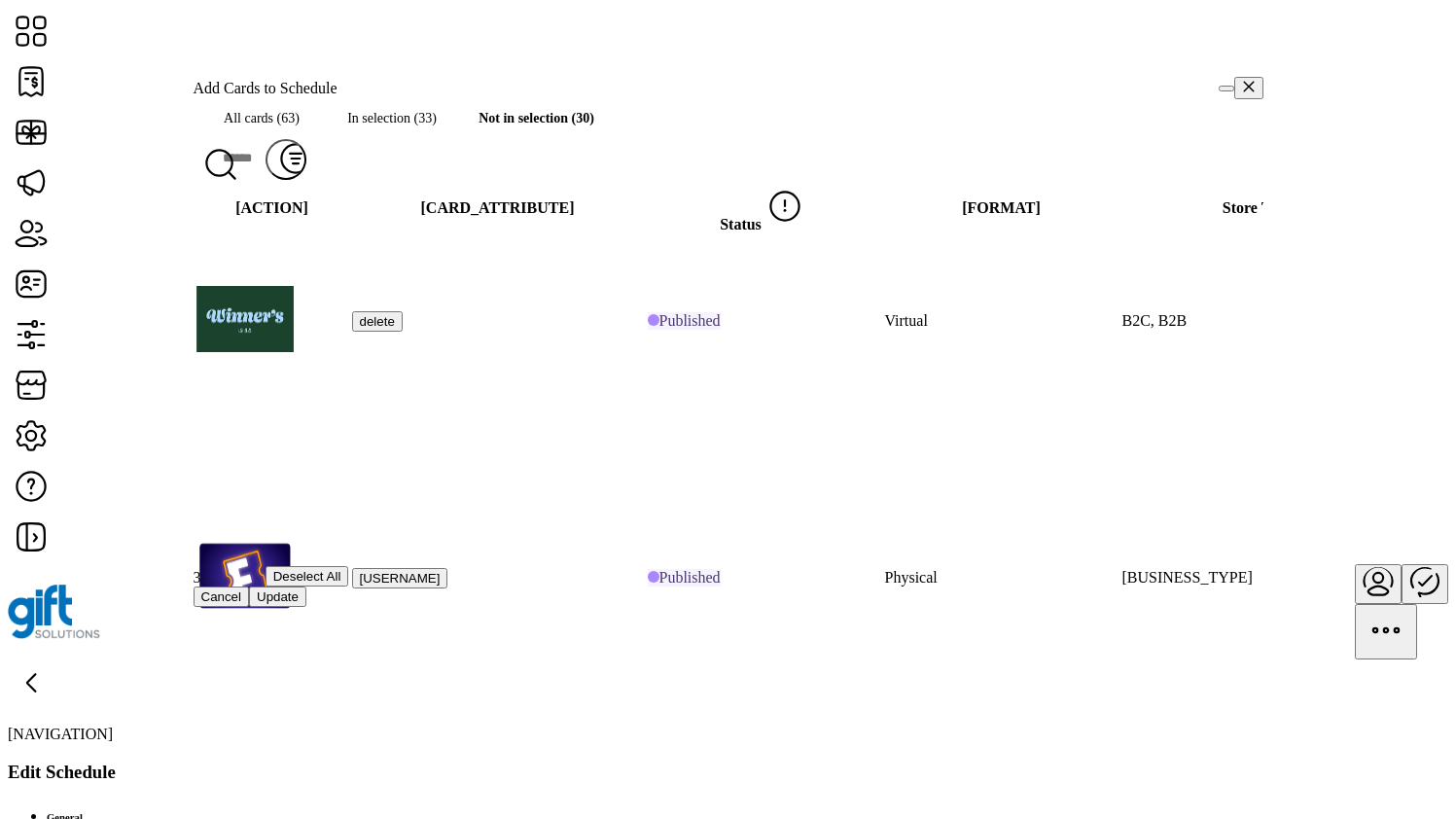 click on "In selection (33)" at bounding box center (392, 118) 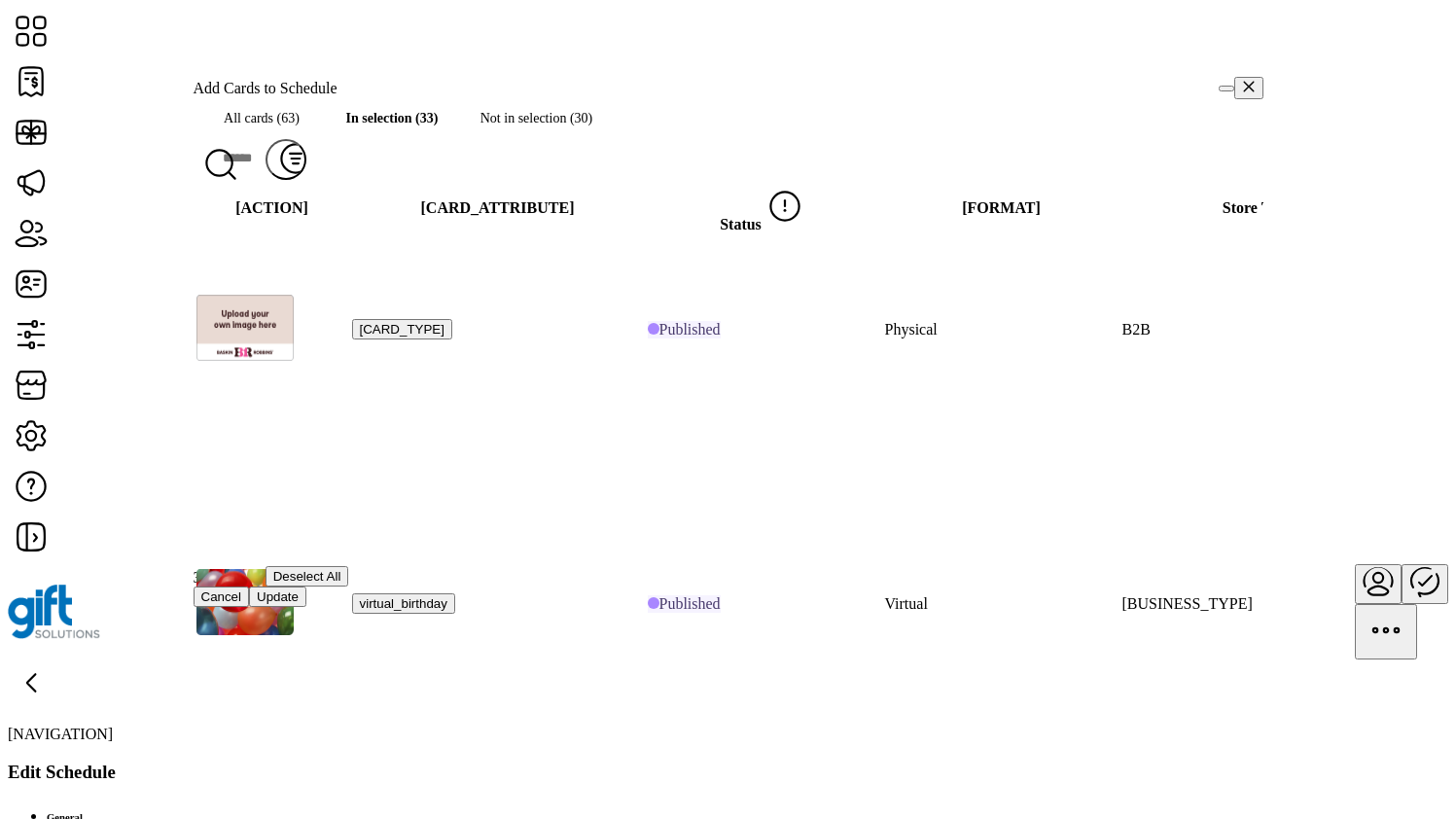 click on "All cards (63)" at bounding box center [262, 118] 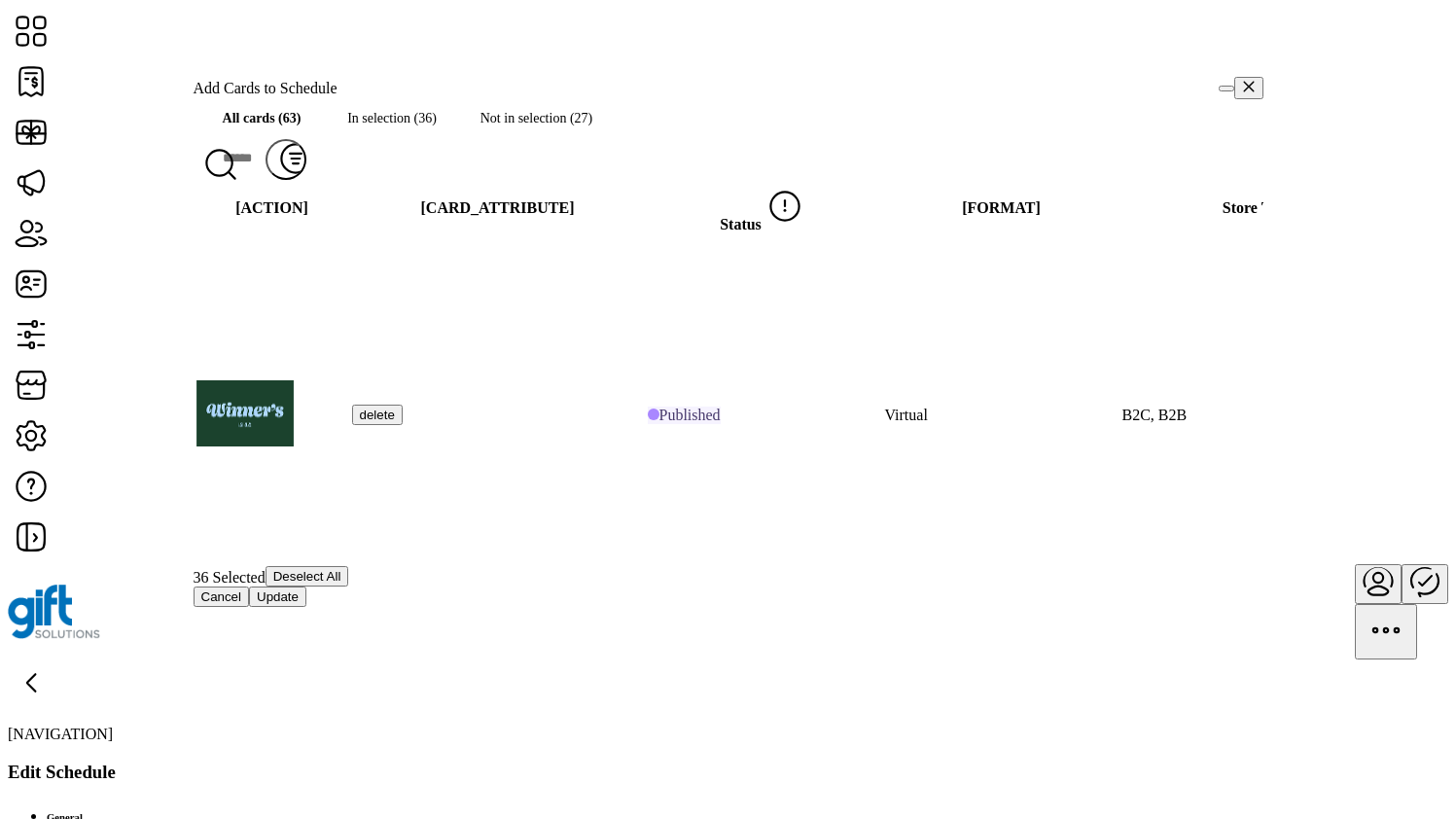 click on "Not in selection (27)" at bounding box center [537, 118] 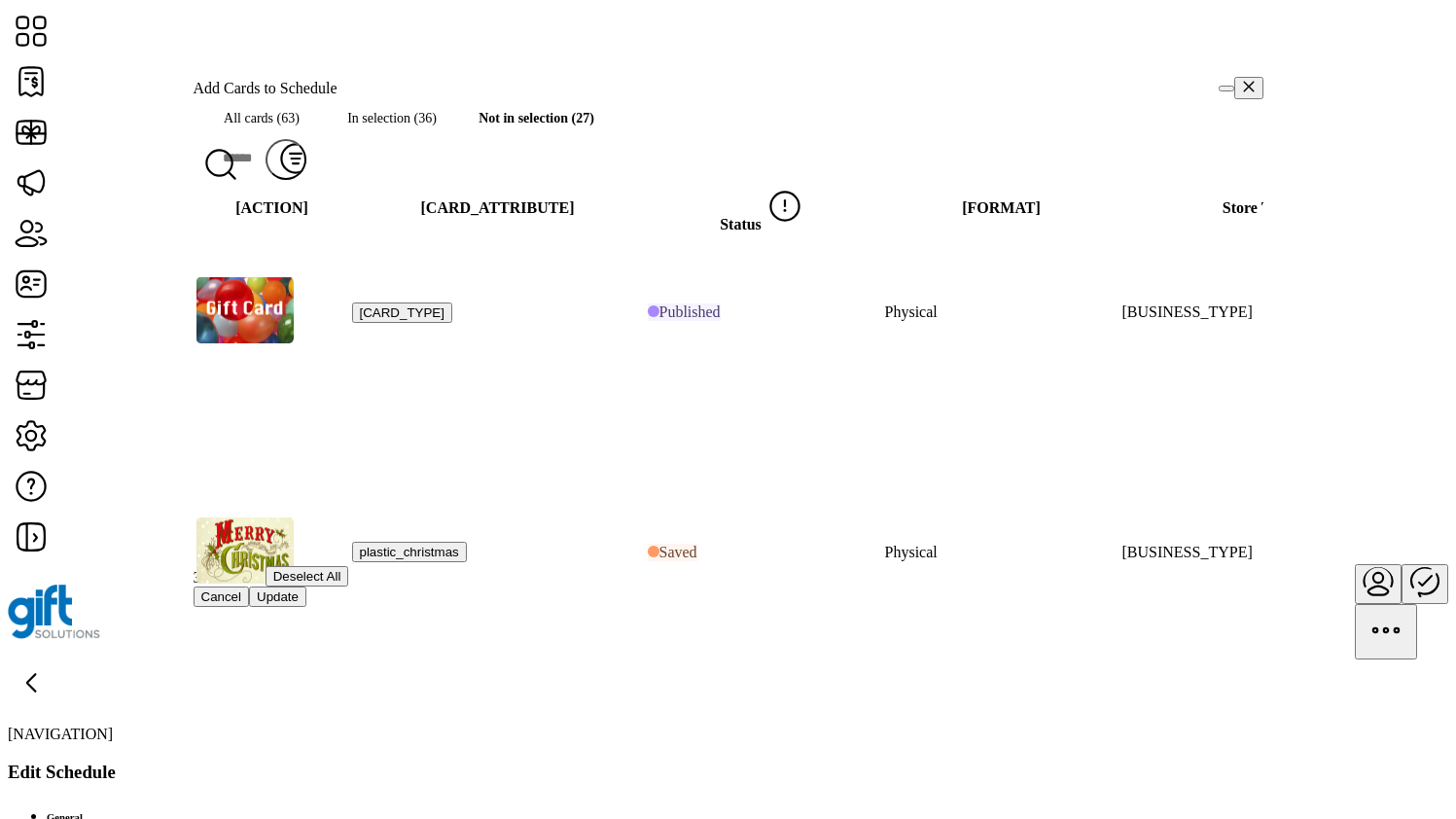 click on "In selection (36)" at bounding box center (392, 118) 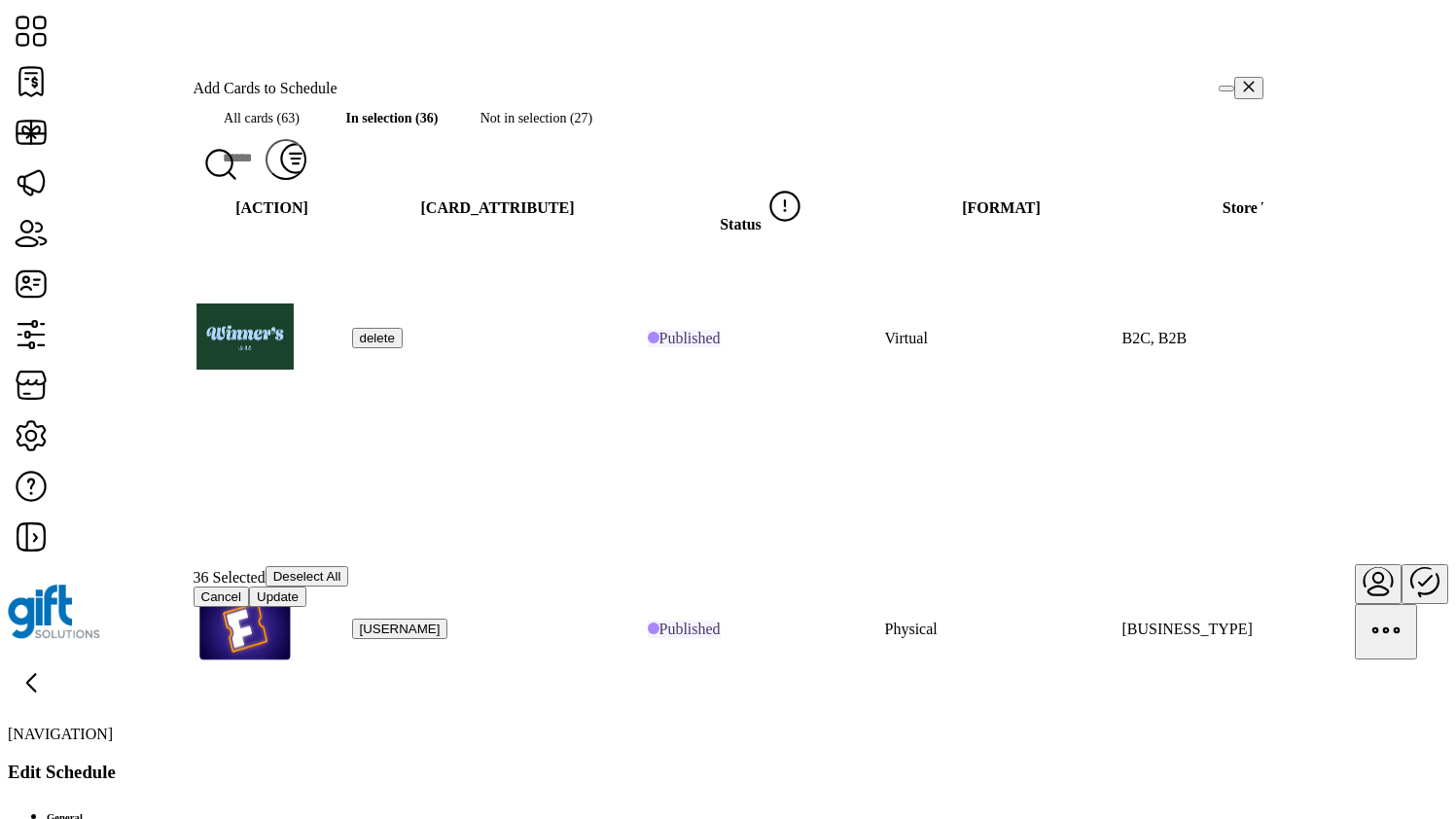 click on "All cards (63)" at bounding box center (262, 118) 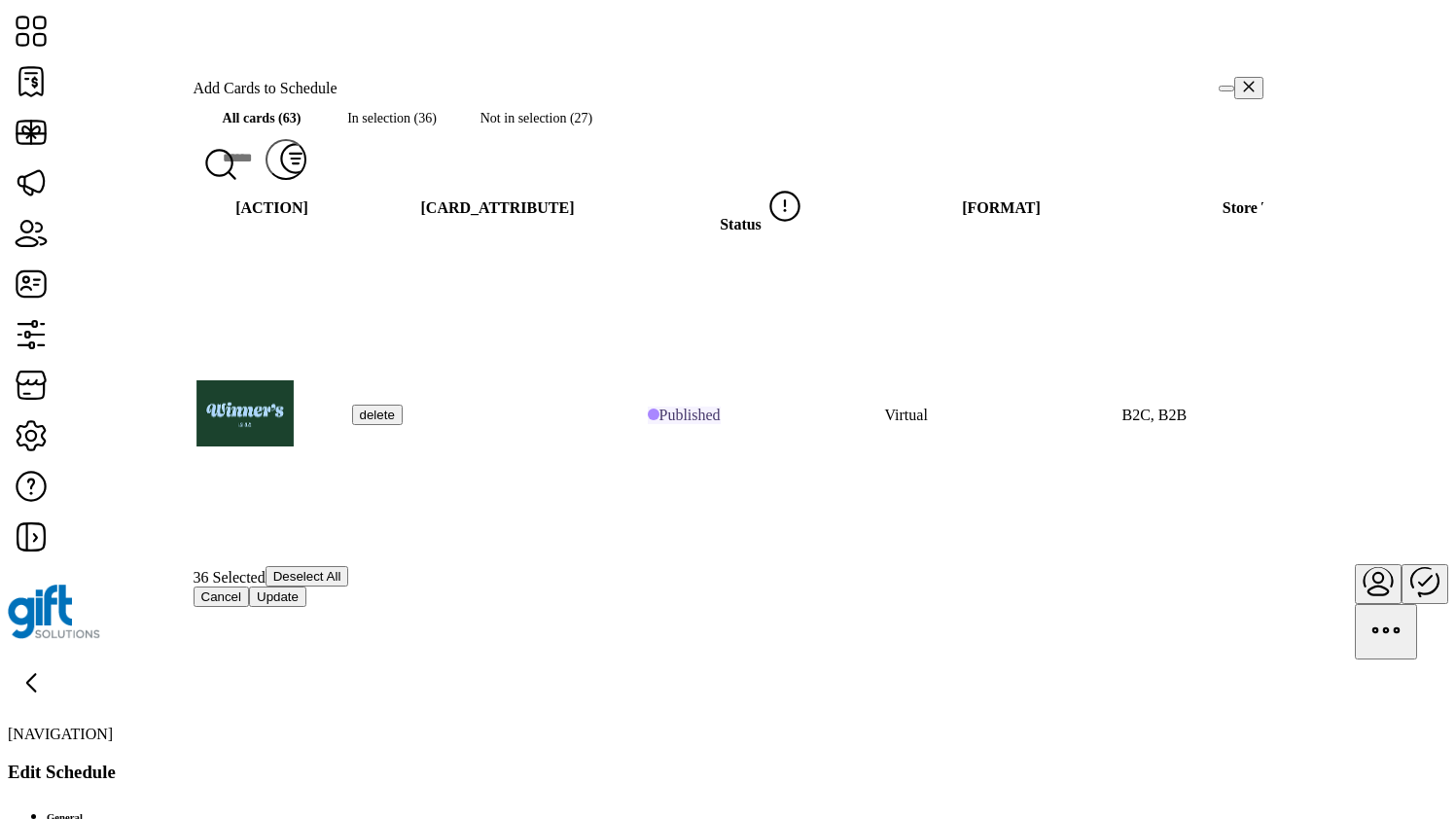click on "Not in selection (27)" at bounding box center [537, 118] 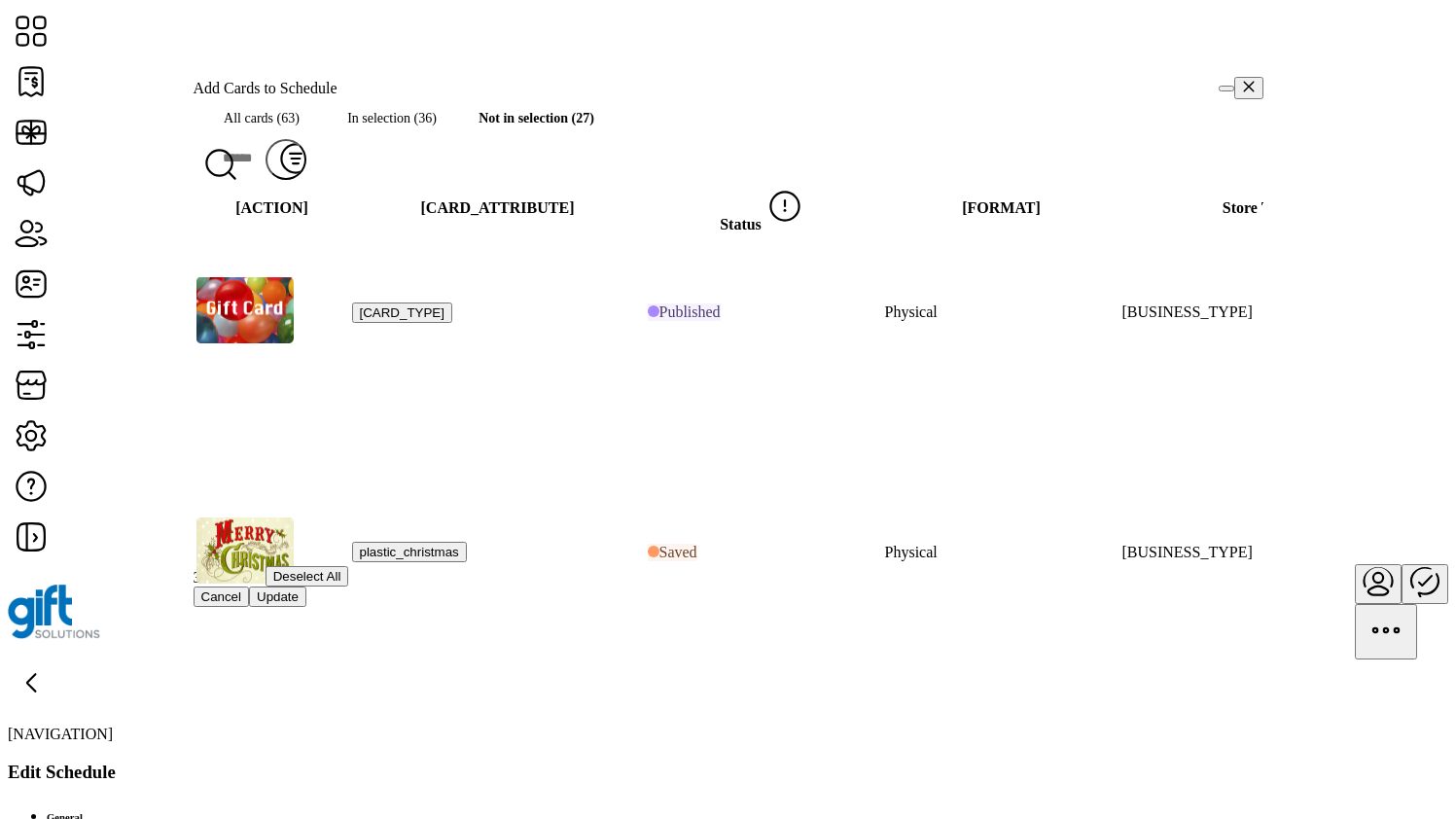 click on "In selection (36)" at bounding box center [392, 118] 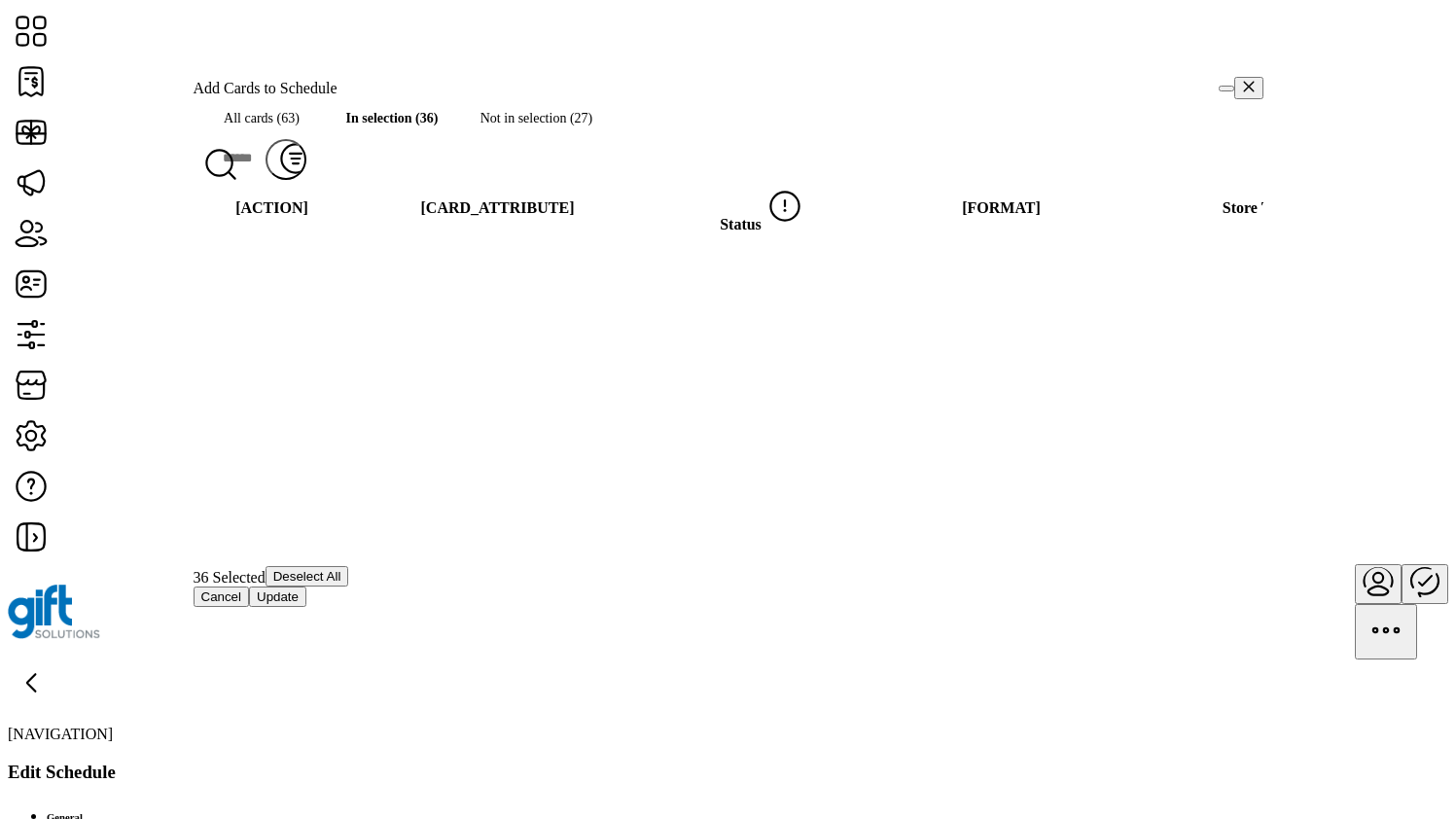 scroll, scrollTop: 1869, scrollLeft: 0, axis: vertical 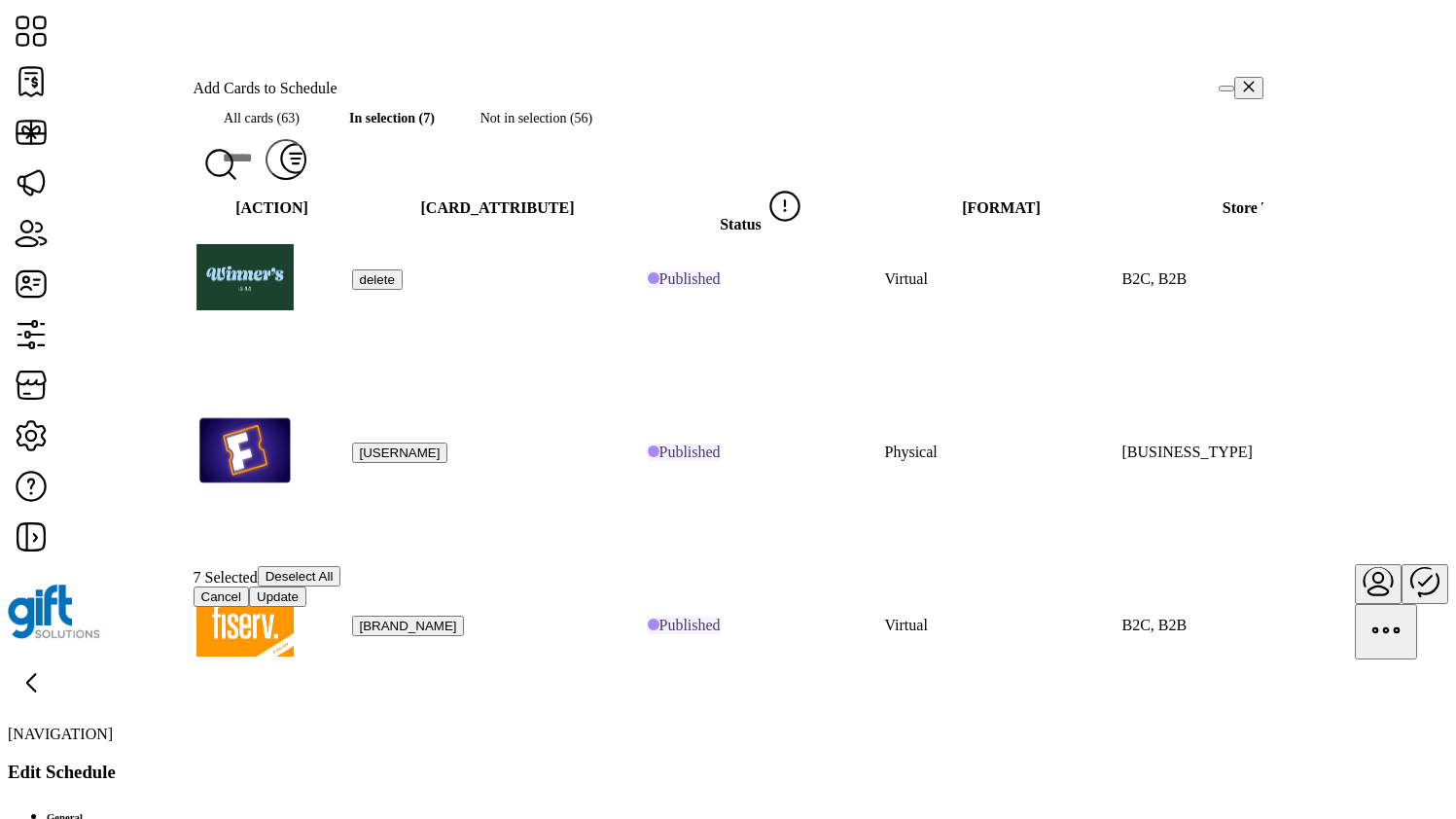 click at bounding box center [2460, 799] 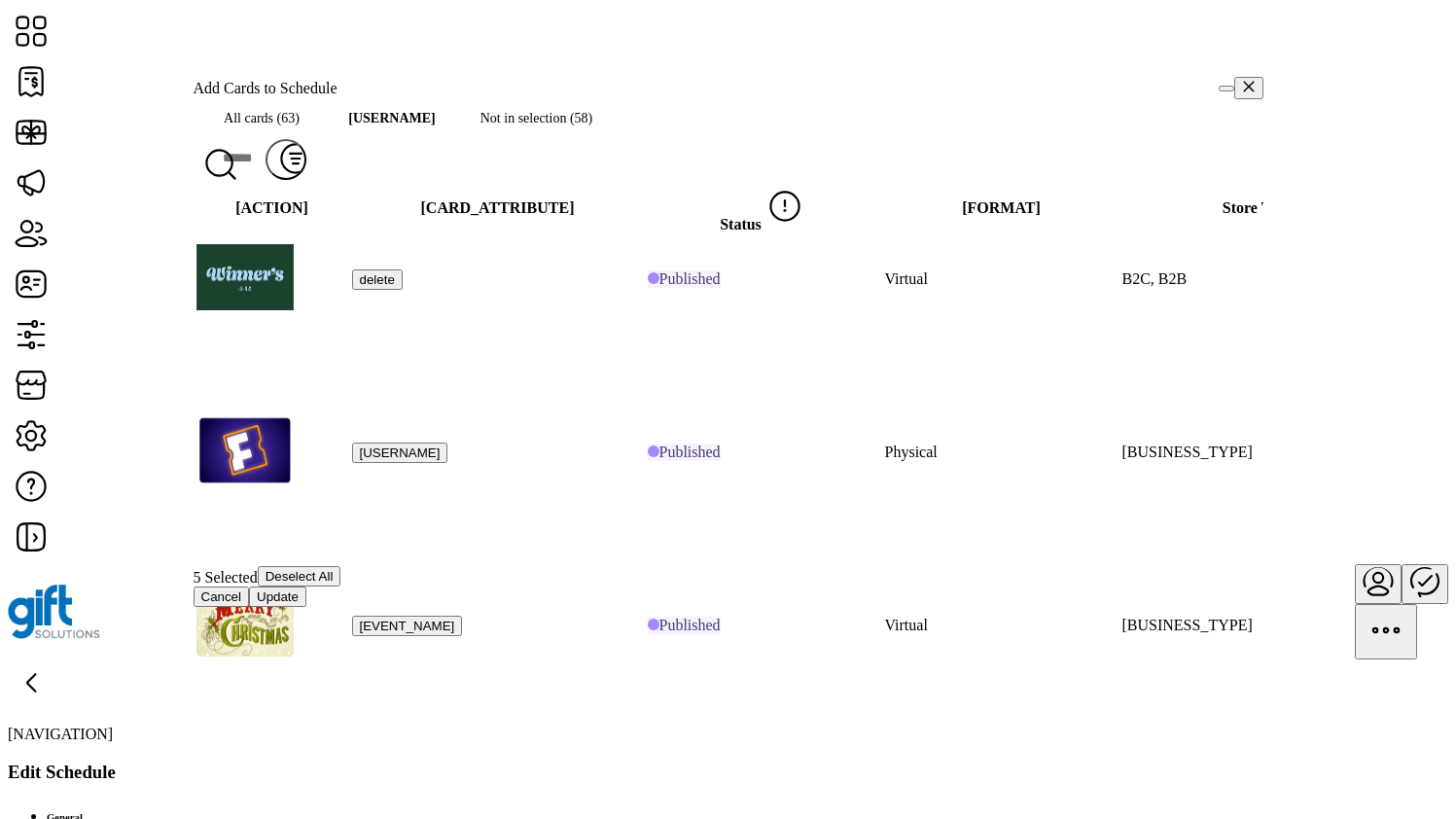 scroll, scrollTop: 31, scrollLeft: 0, axis: vertical 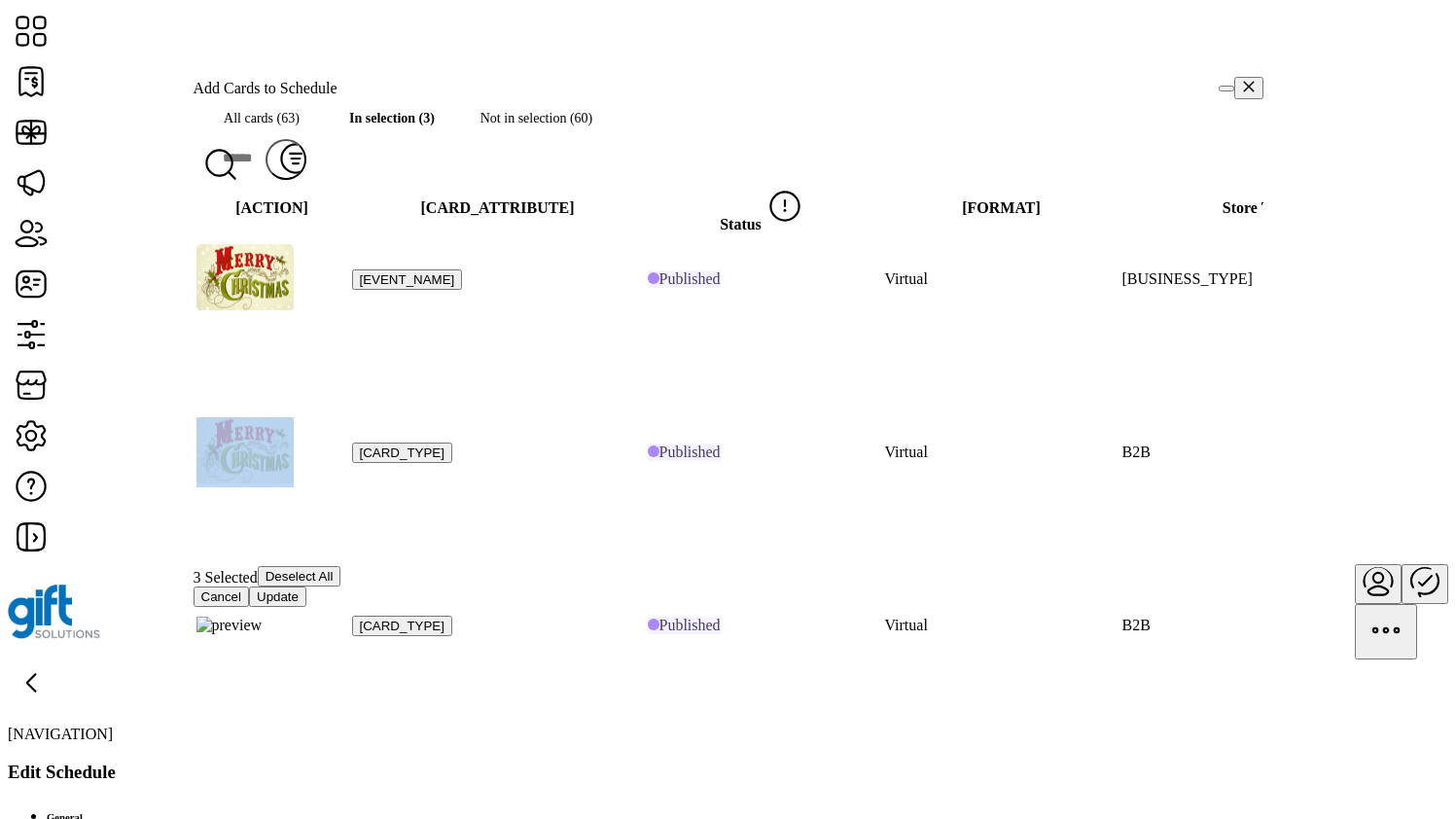 click at bounding box center (2460, 279) 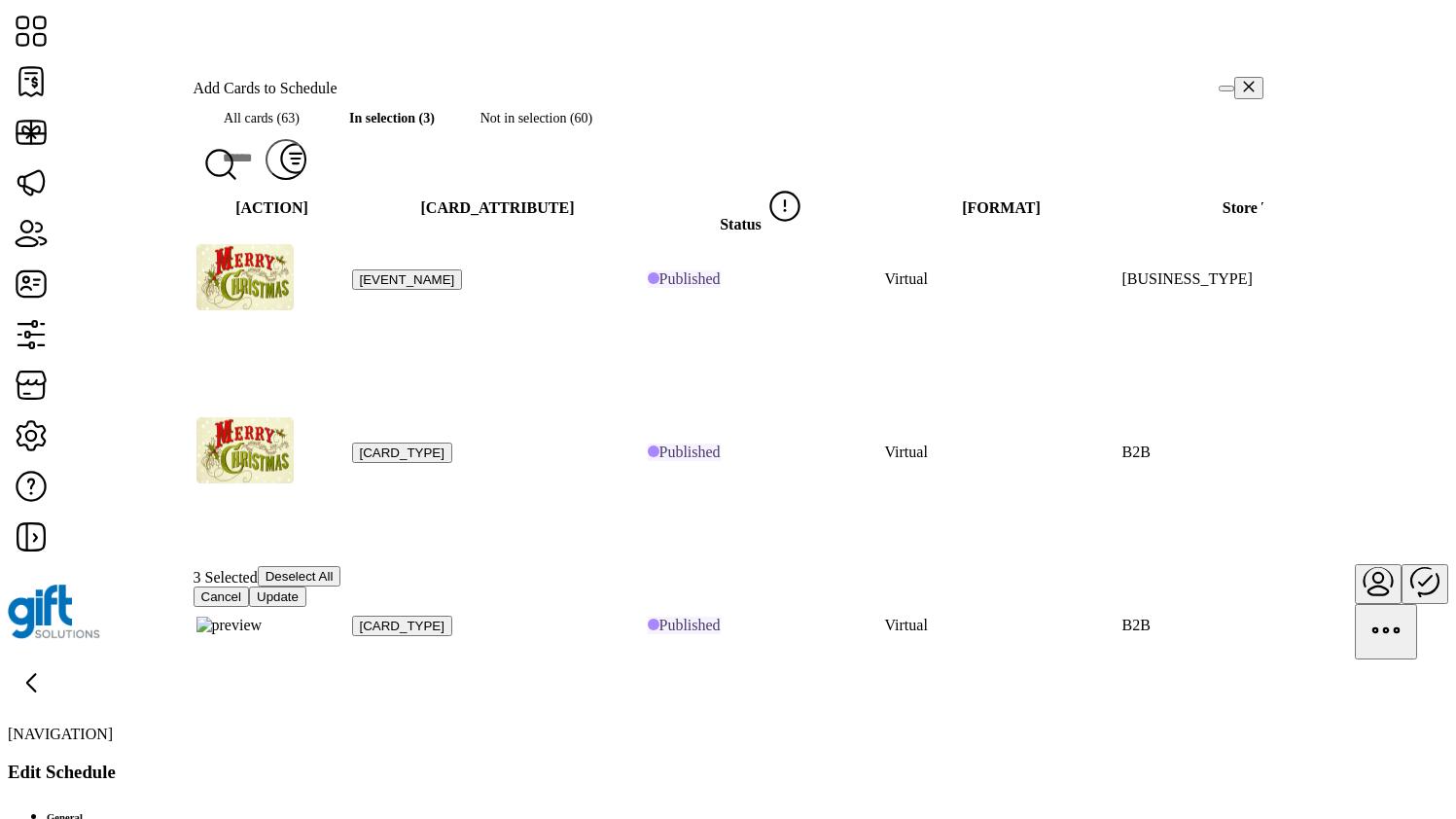 click at bounding box center [2460, 279] 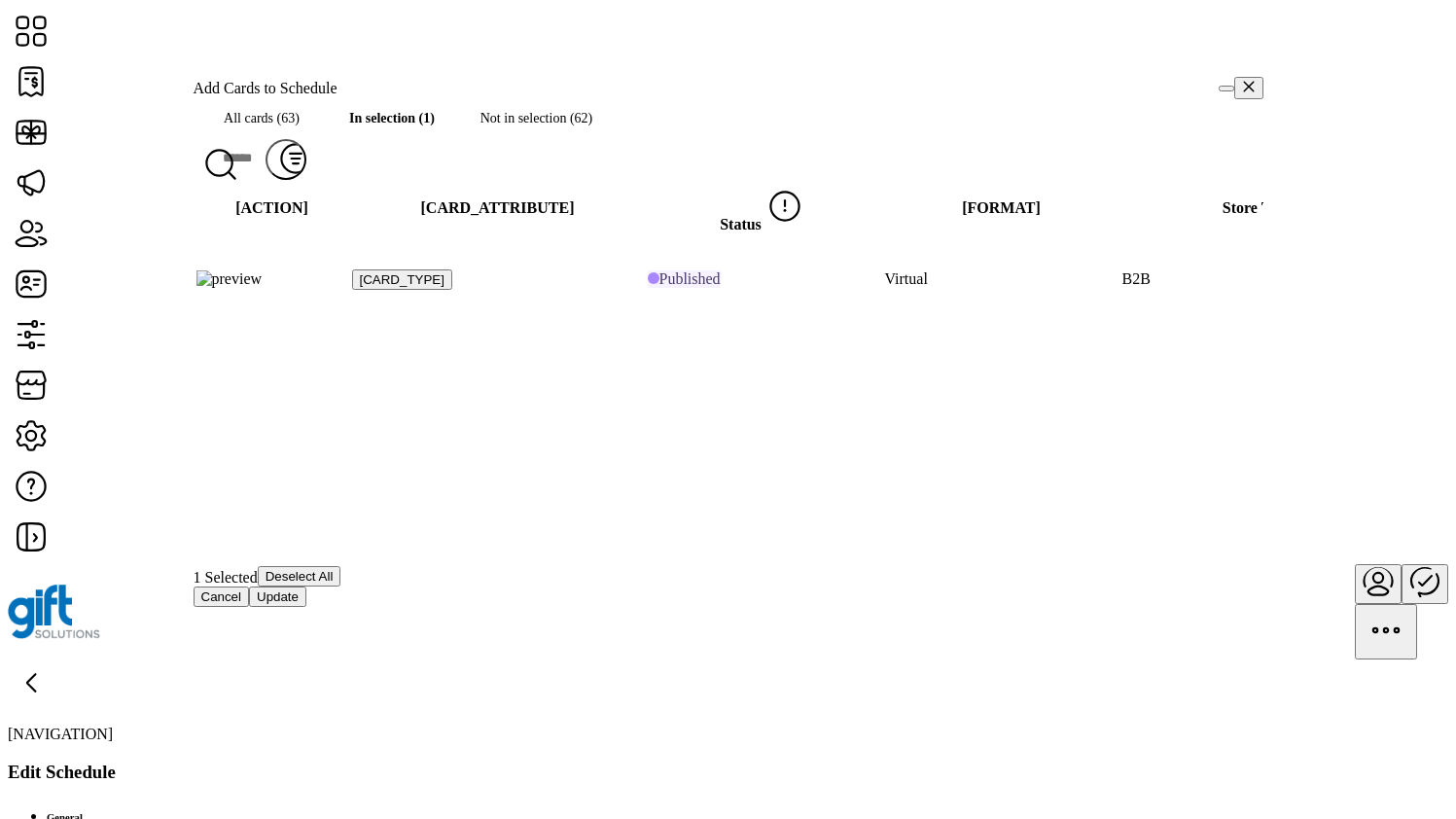 click at bounding box center [2460, 279] 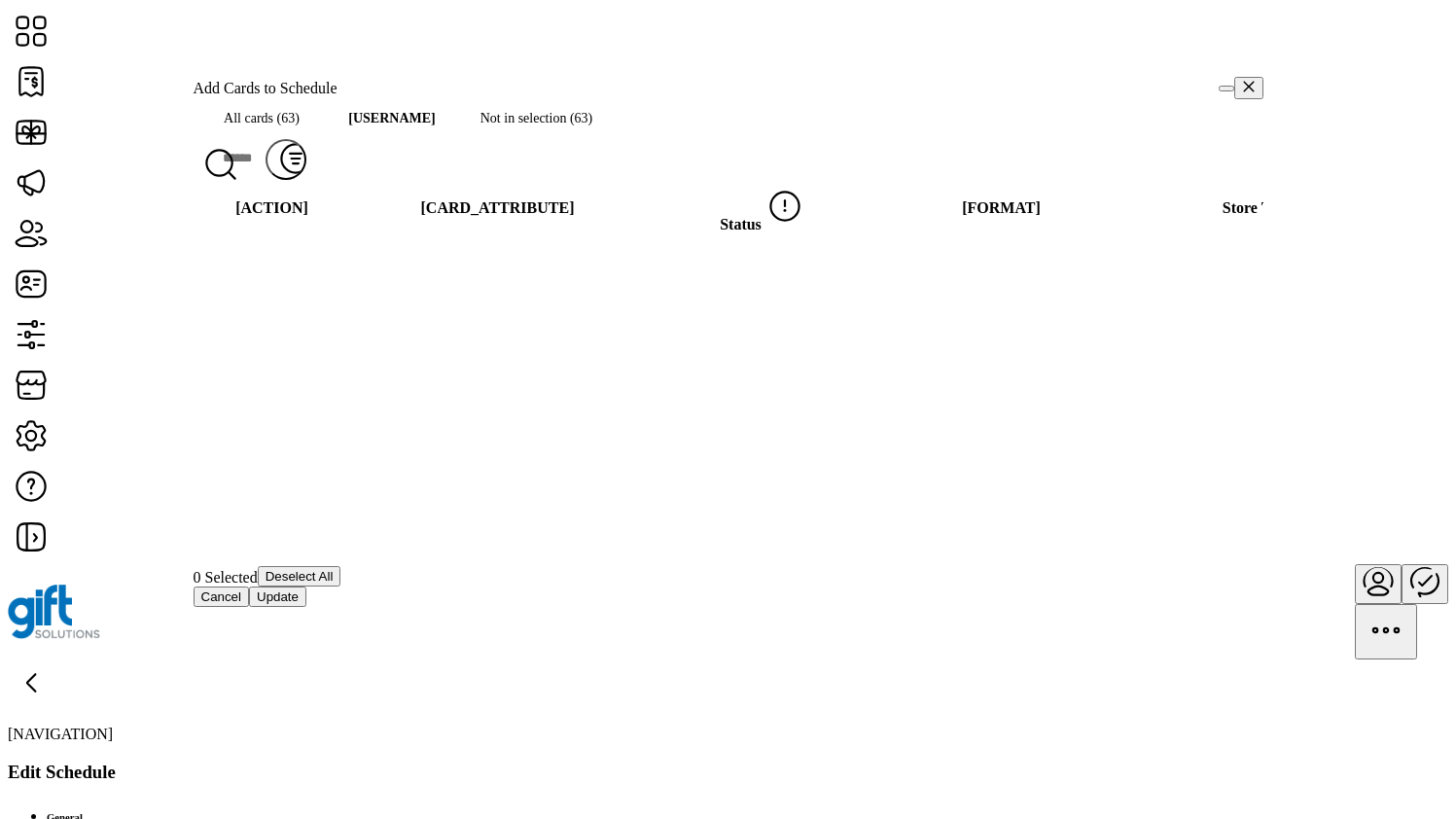 click on "Not in selection (63)" at bounding box center (537, 118) 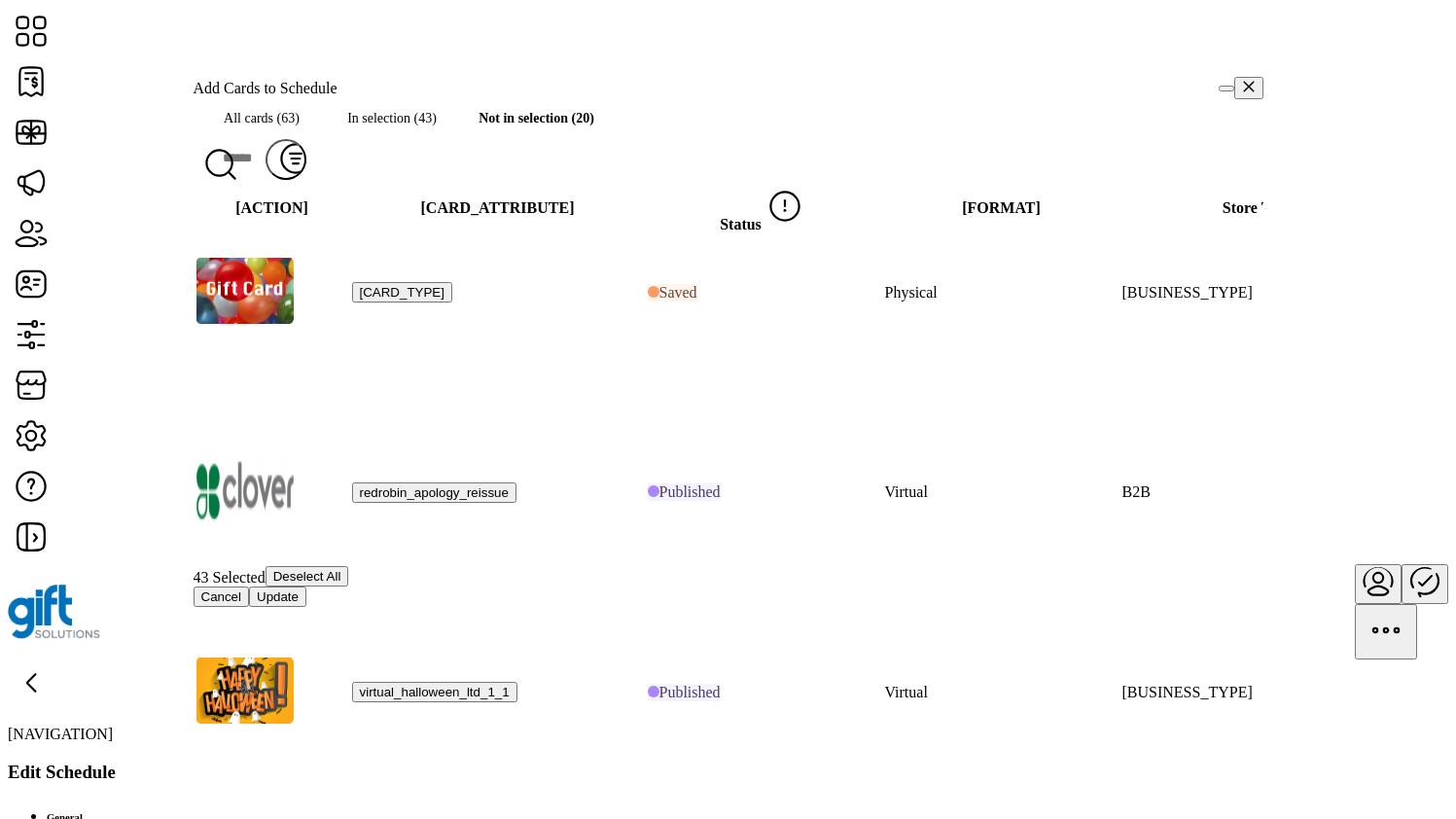 click on "In selection (43)" at bounding box center [392, 118] 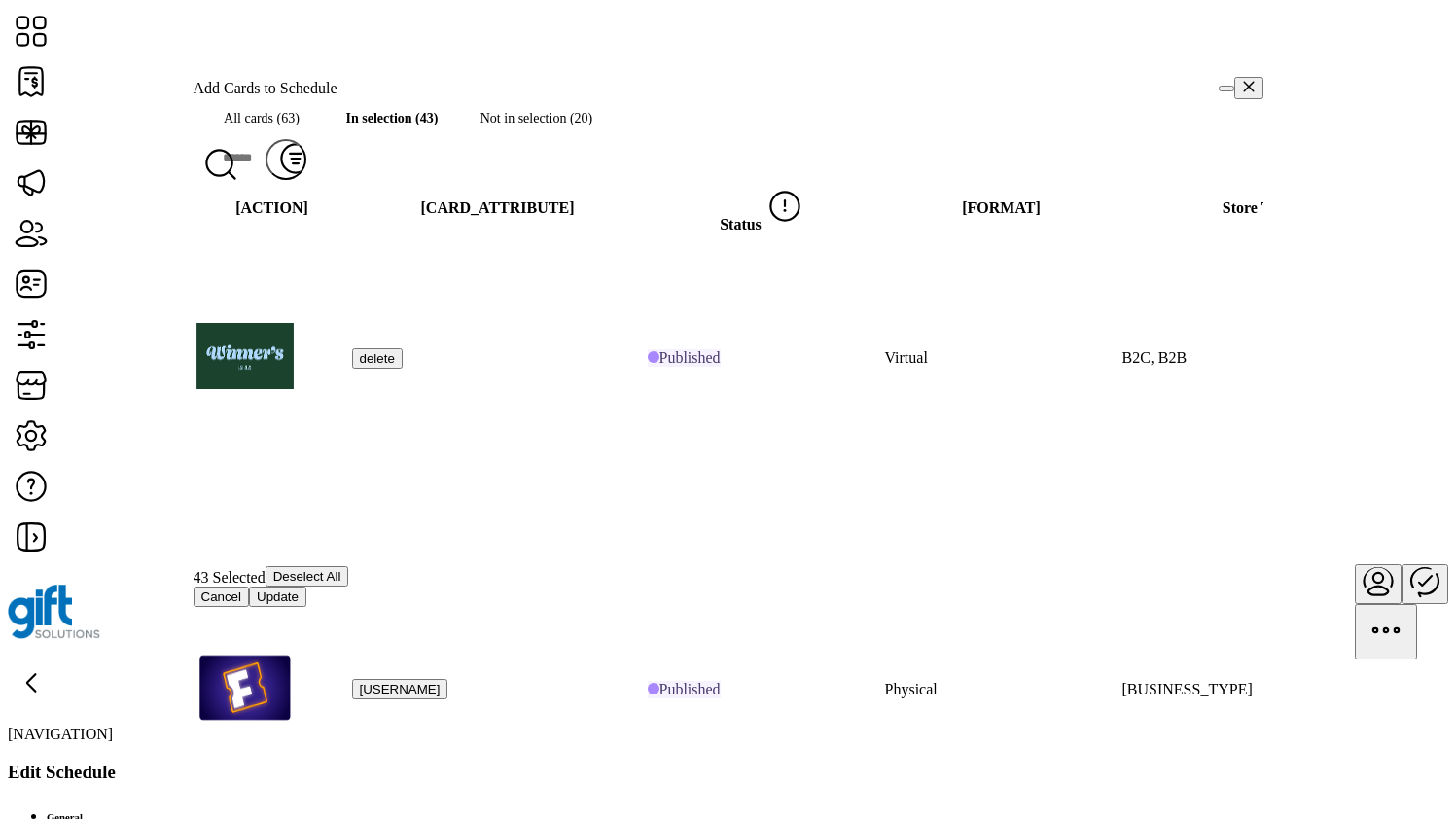 click on "All cards (63)" at bounding box center (262, 118) 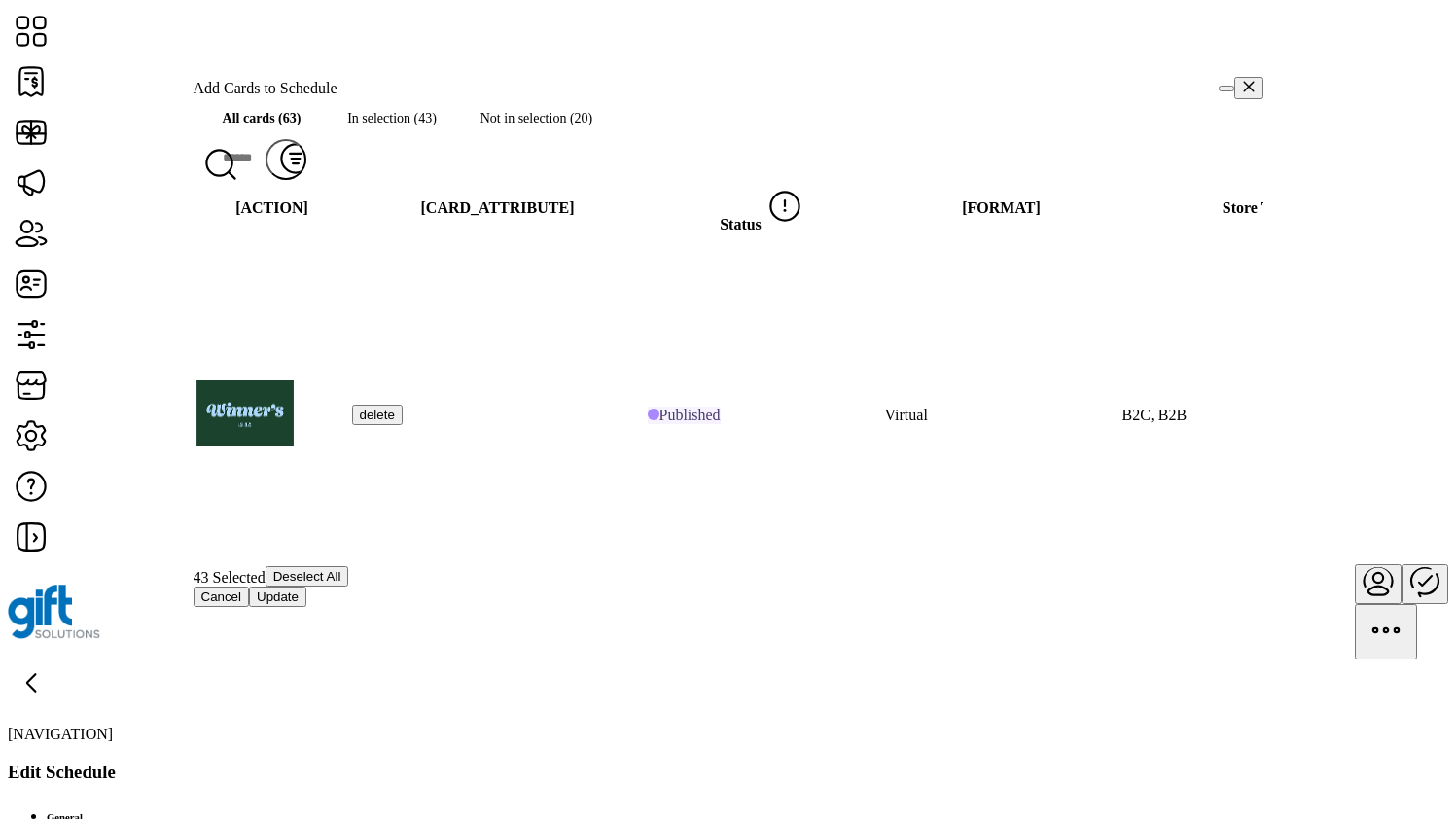 click on "In selection (43)" at bounding box center (392, 118) 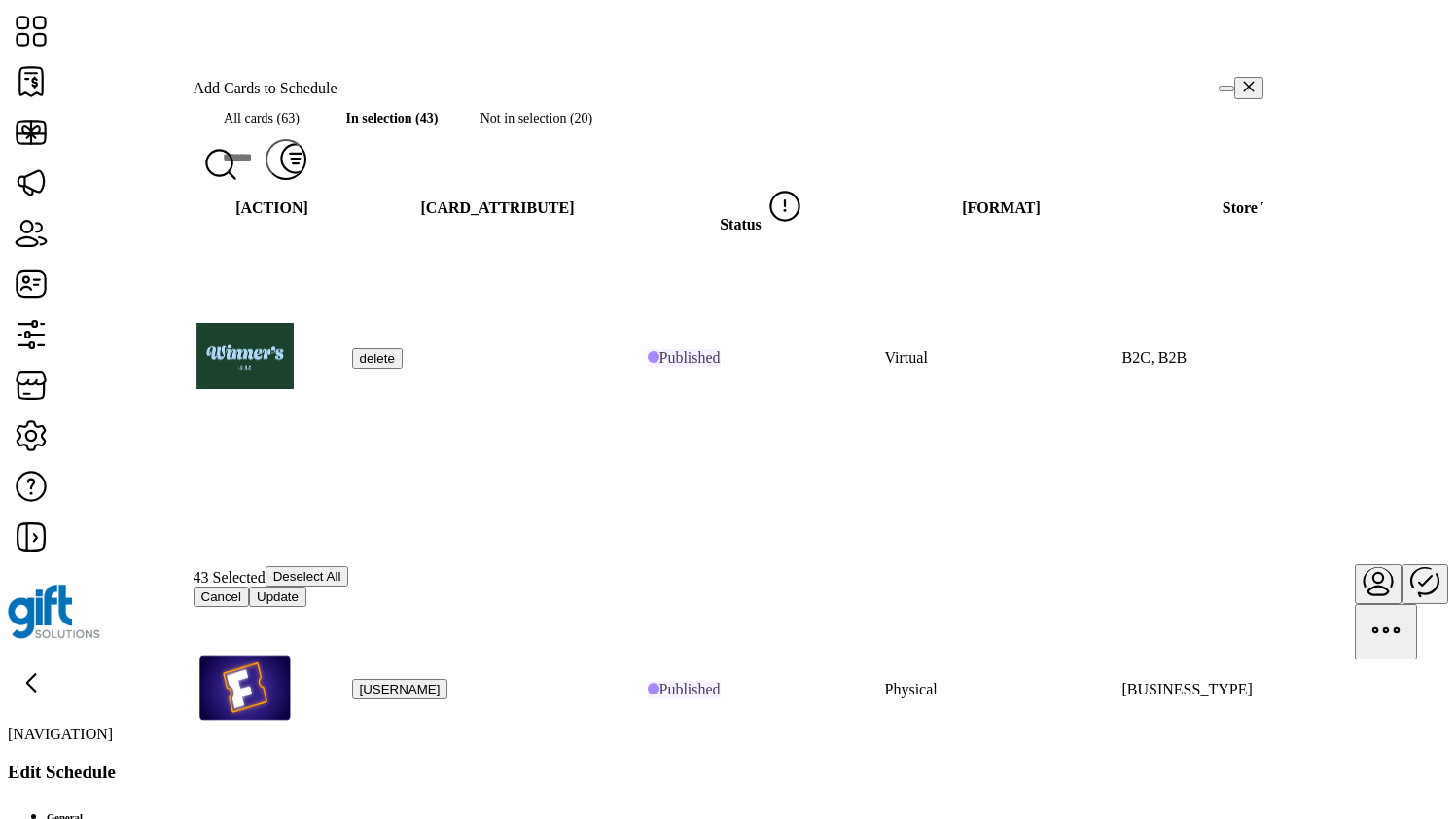 click on "All cards (63)" at bounding box center (262, 118) 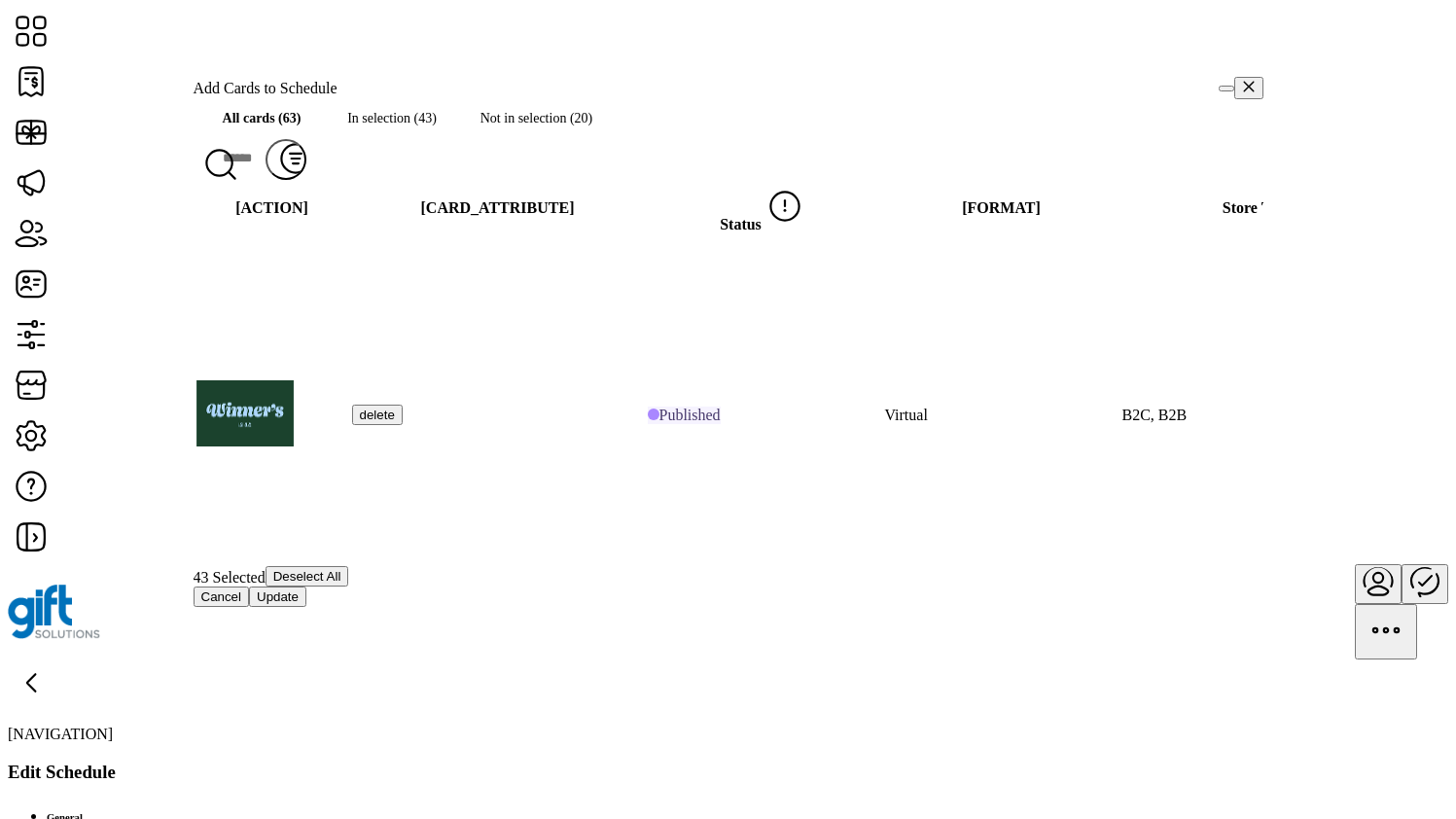 click on "Cancel" at bounding box center [222, 596] 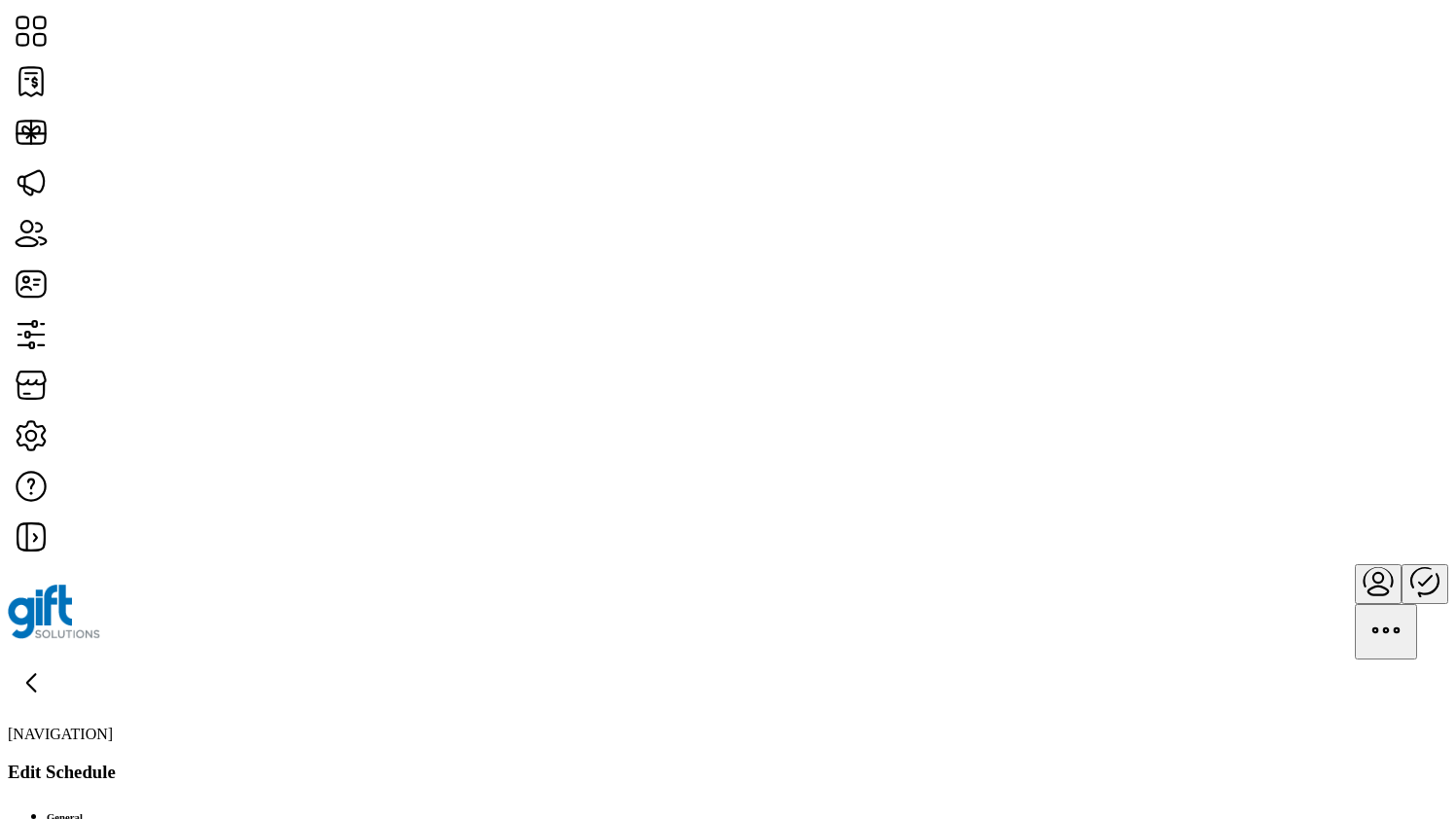 click on "Edit Cards" at bounding box center [46, 1136] 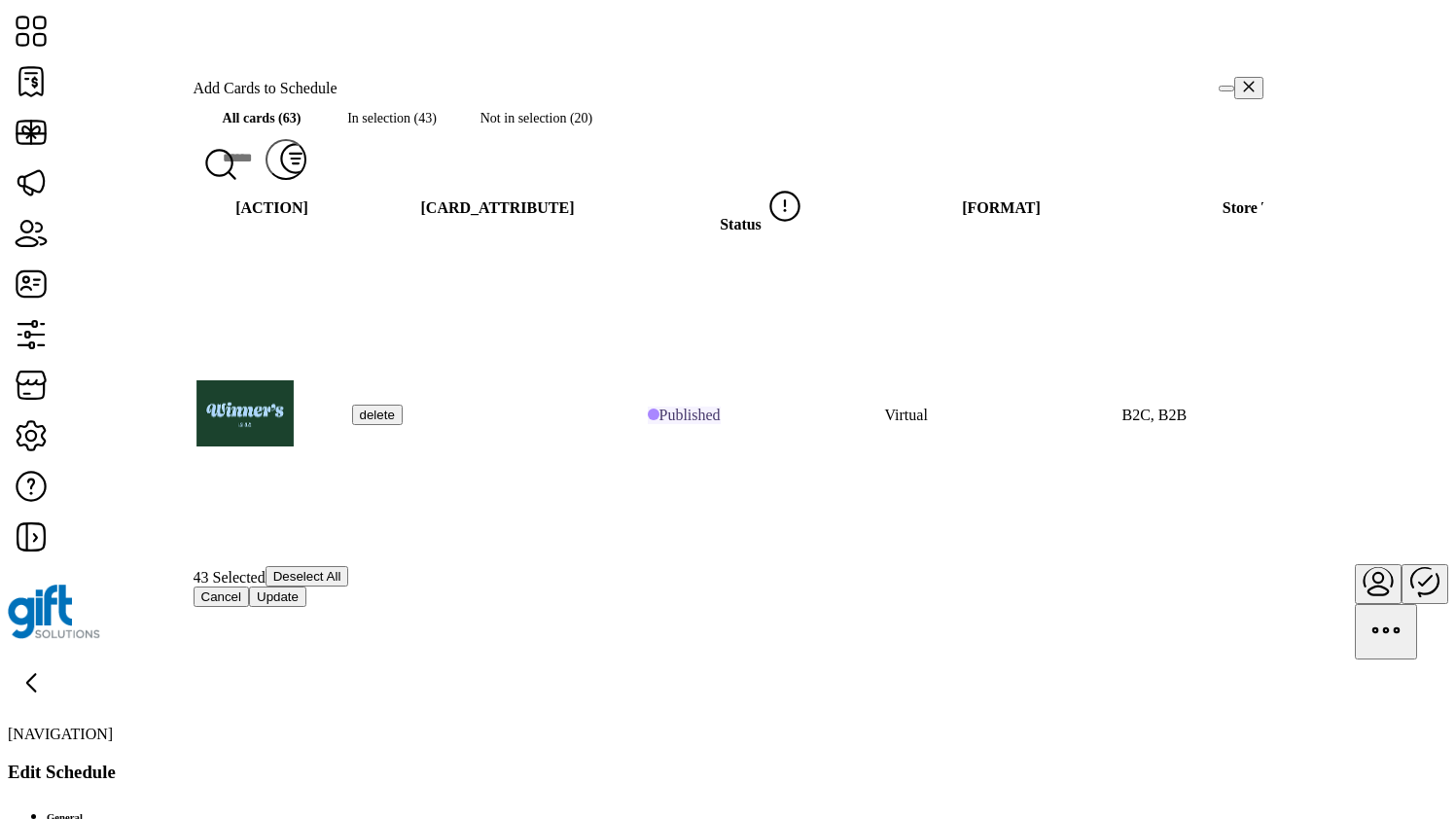 click on "Not in selection (20)" at bounding box center [537, 118] 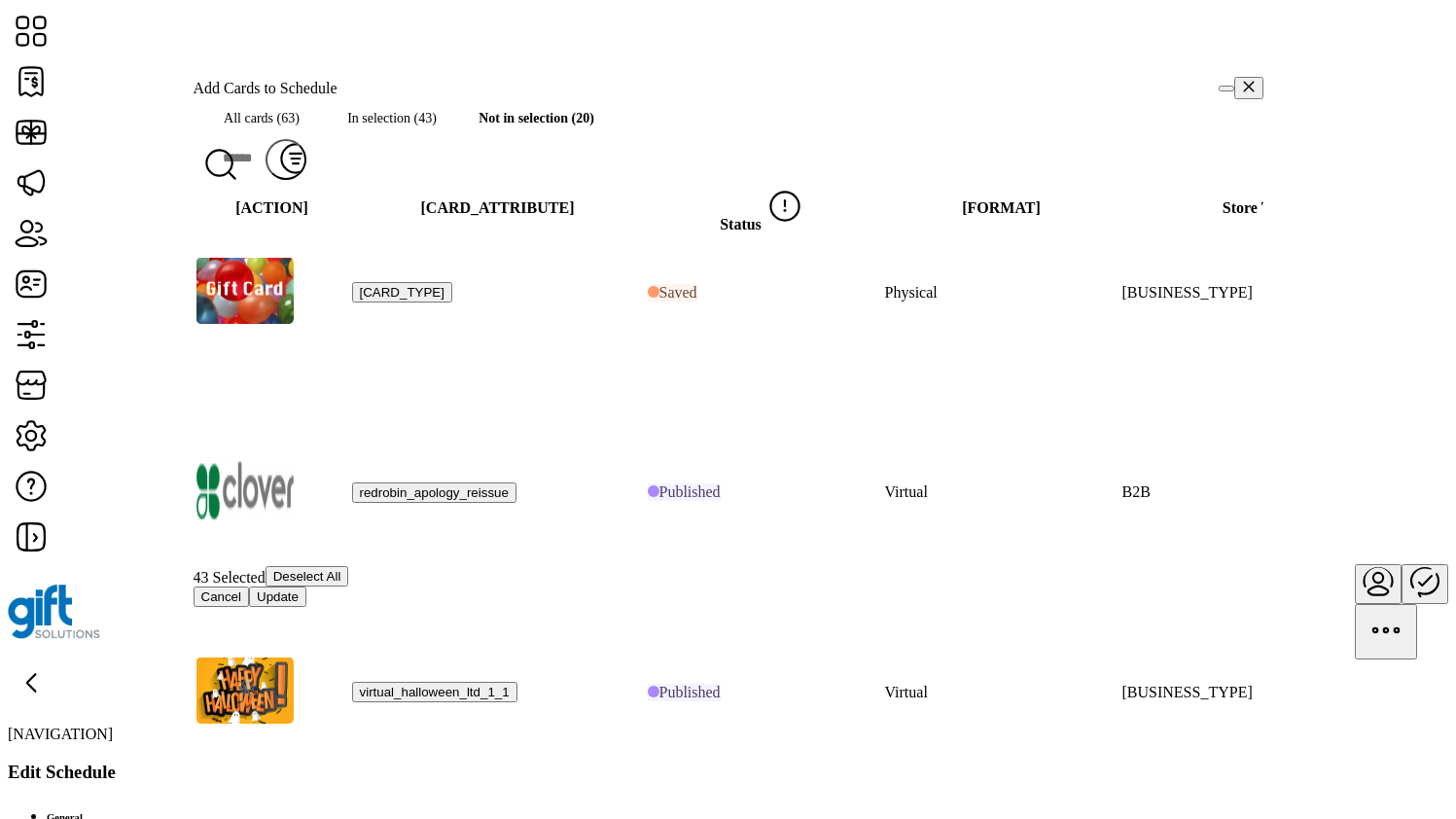 click on "In selection (43)" at bounding box center (392, 118) 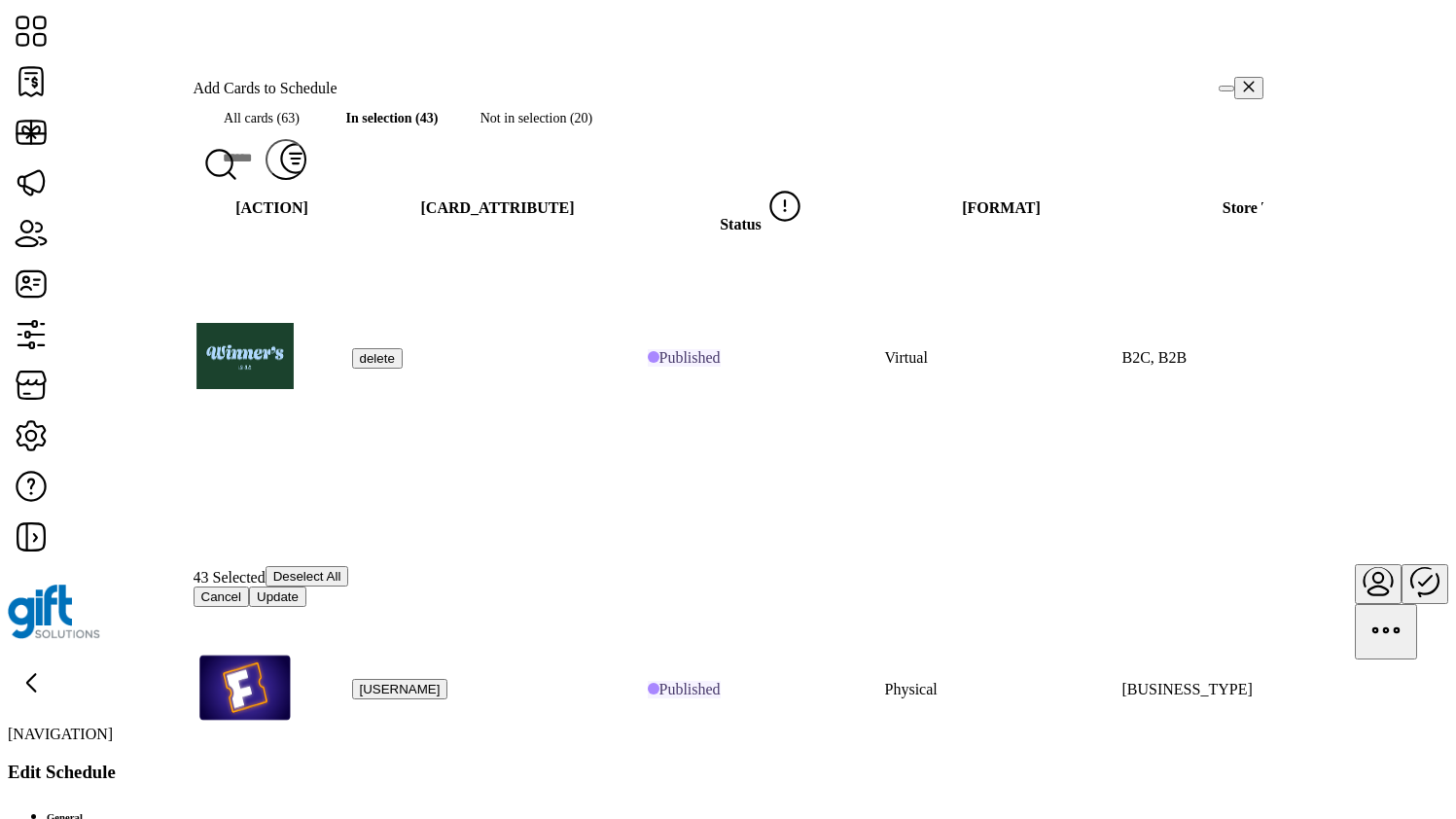 click on "Not in selection (20)" at bounding box center (537, 118) 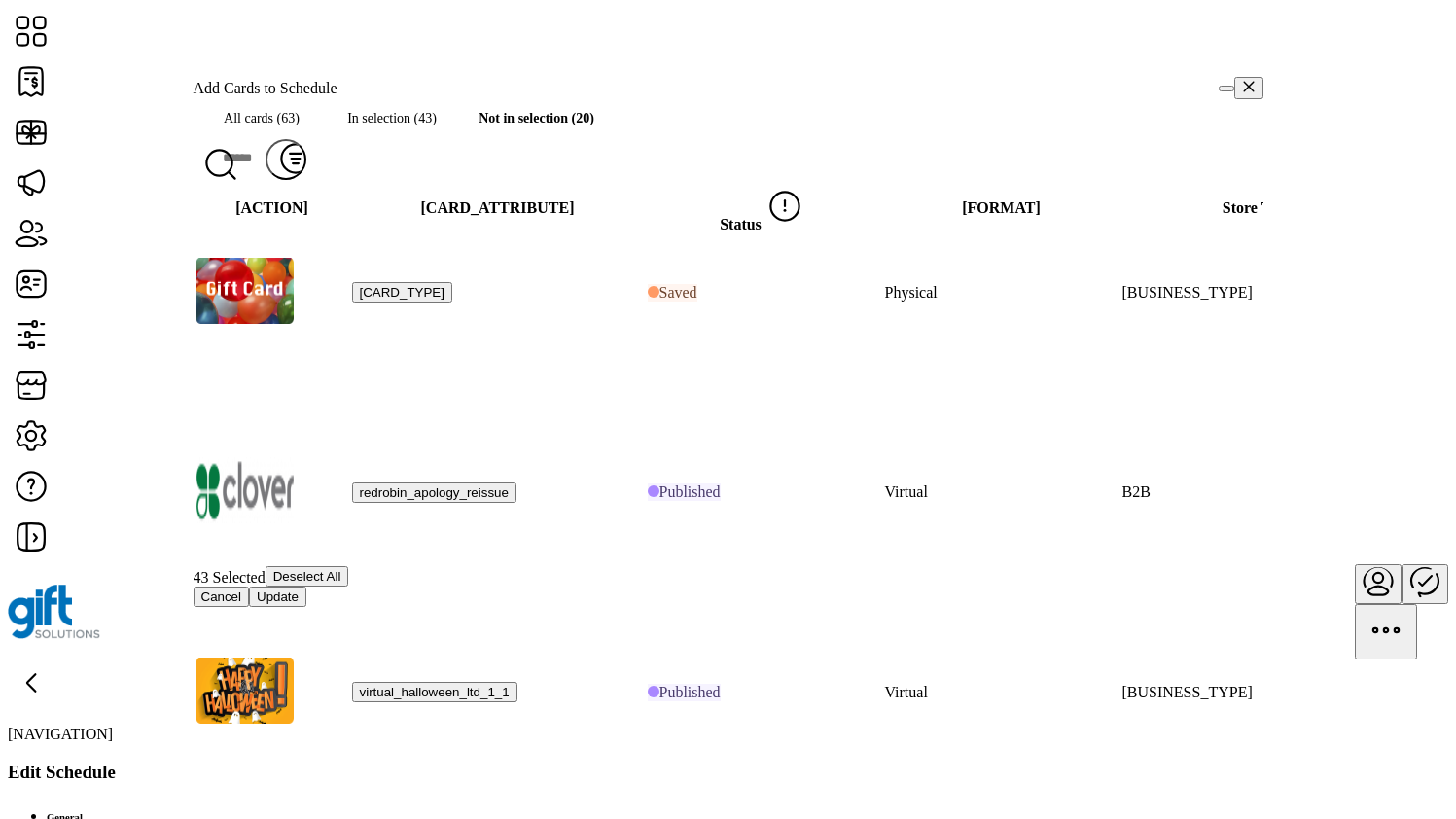 click on "In selection (43)" at bounding box center (392, 118) 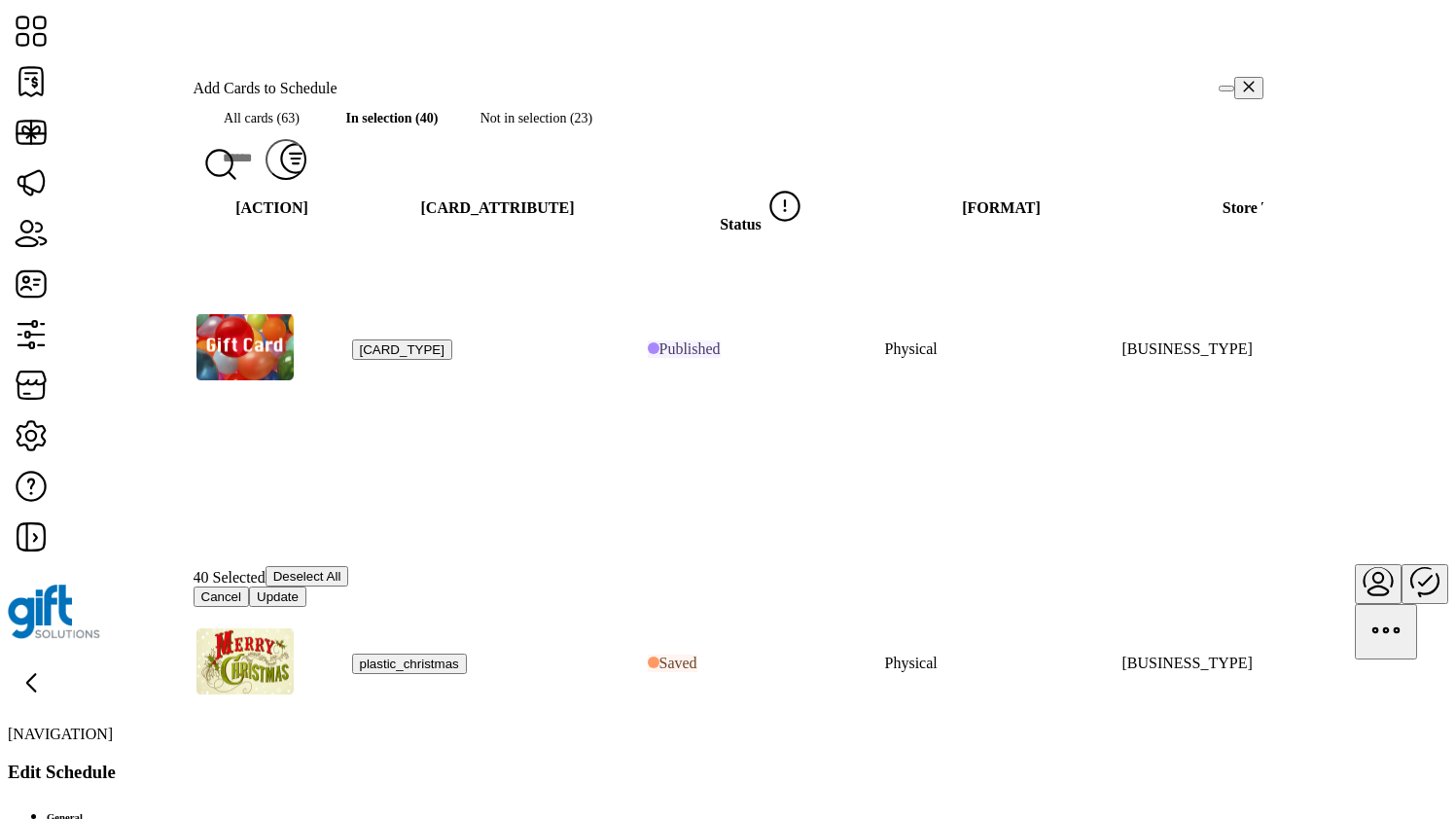 click on "Not in selection (23)" at bounding box center [537, 118] 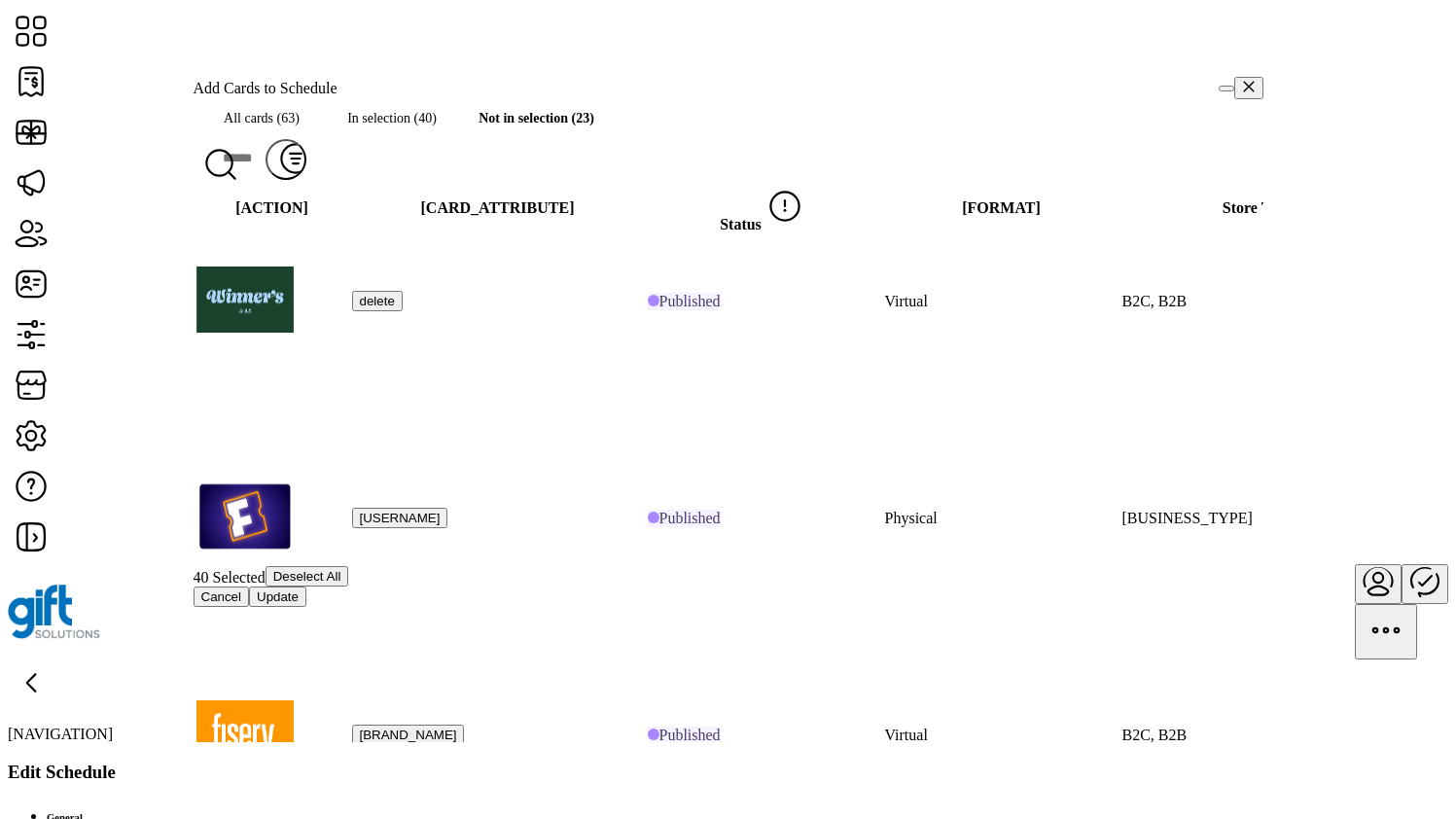click on "Cancel" at bounding box center (222, 596) 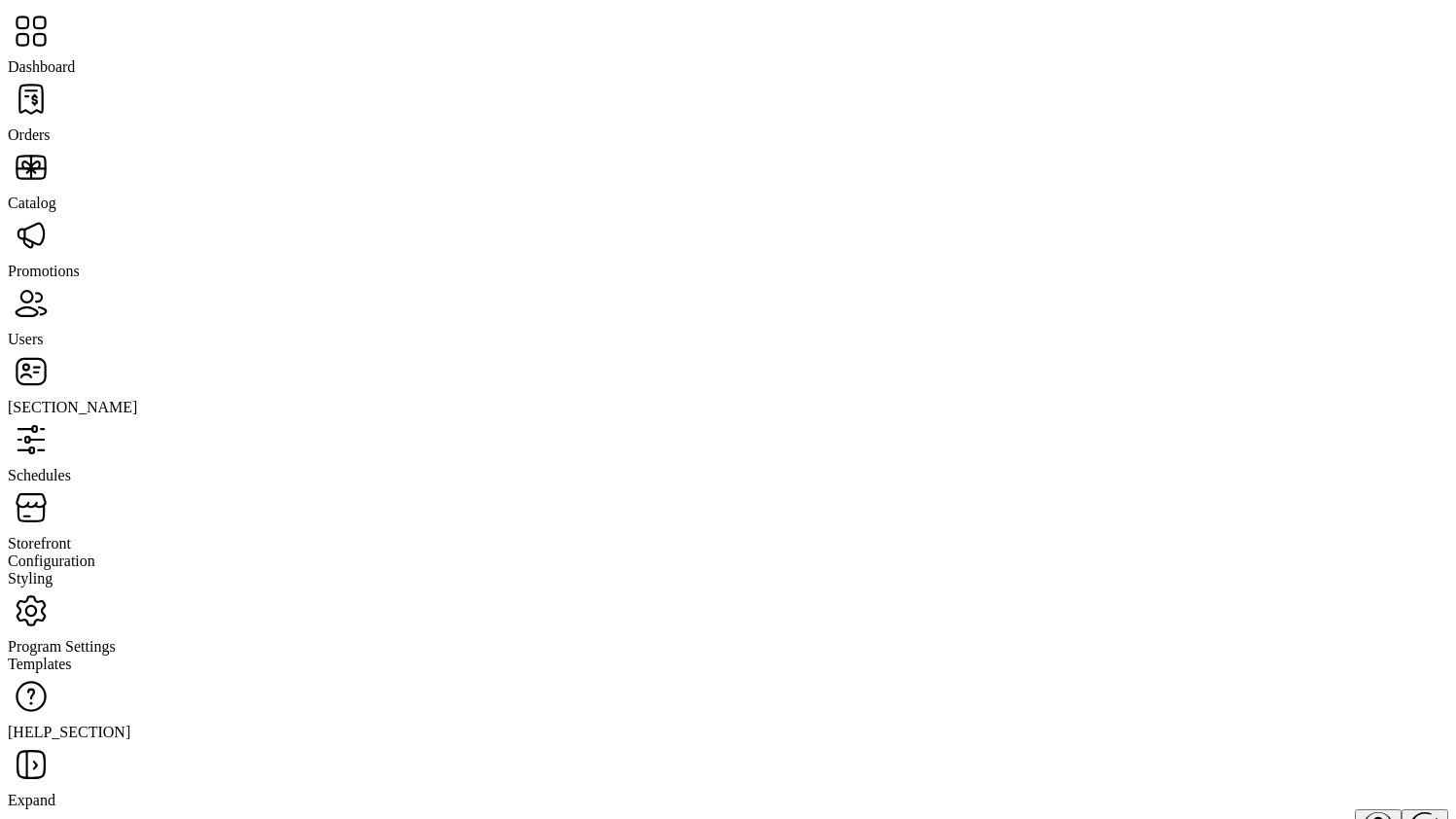 click on "Help" at bounding box center [41, 66] 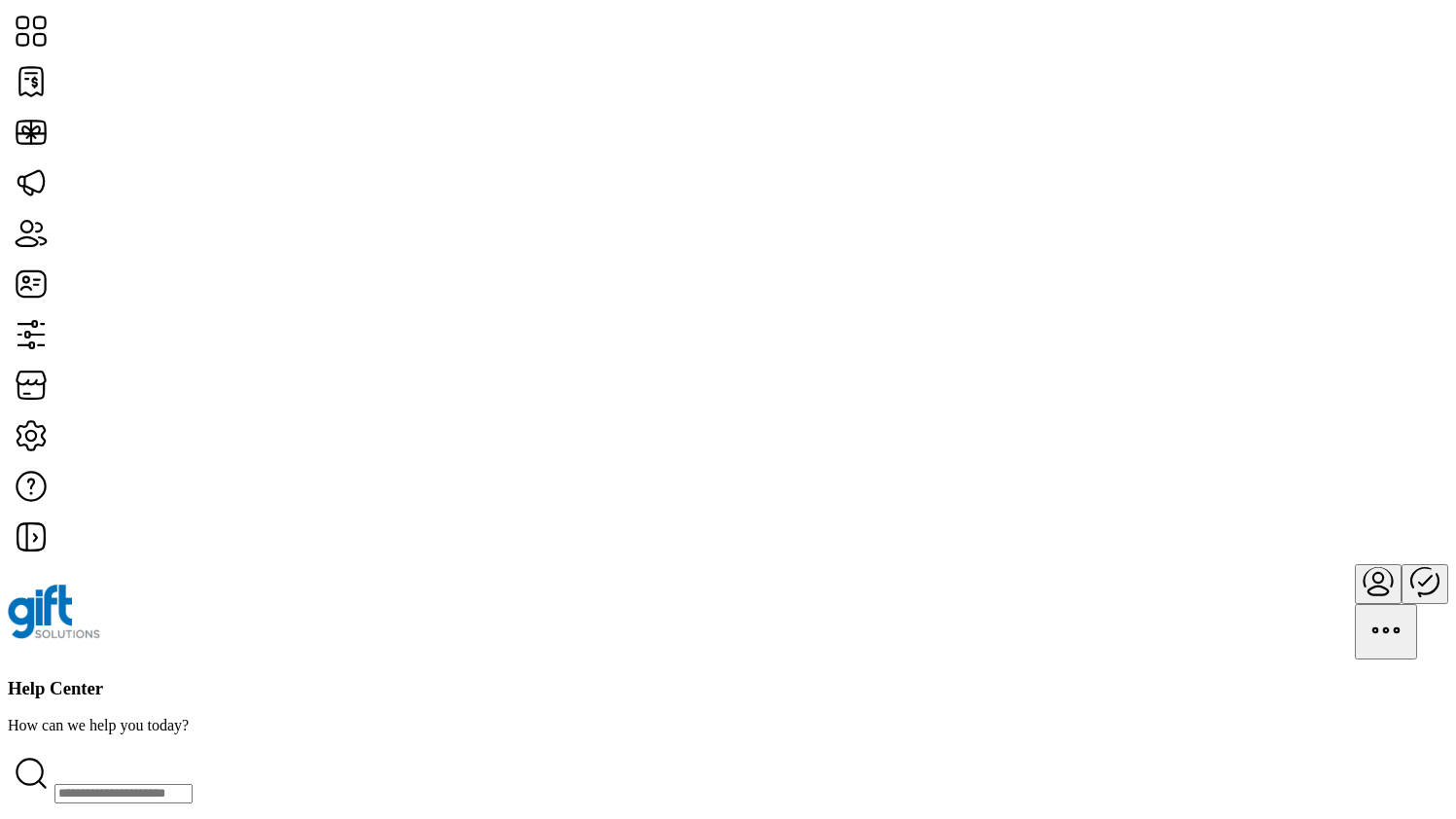 scroll, scrollTop: 1181, scrollLeft: 0, axis: vertical 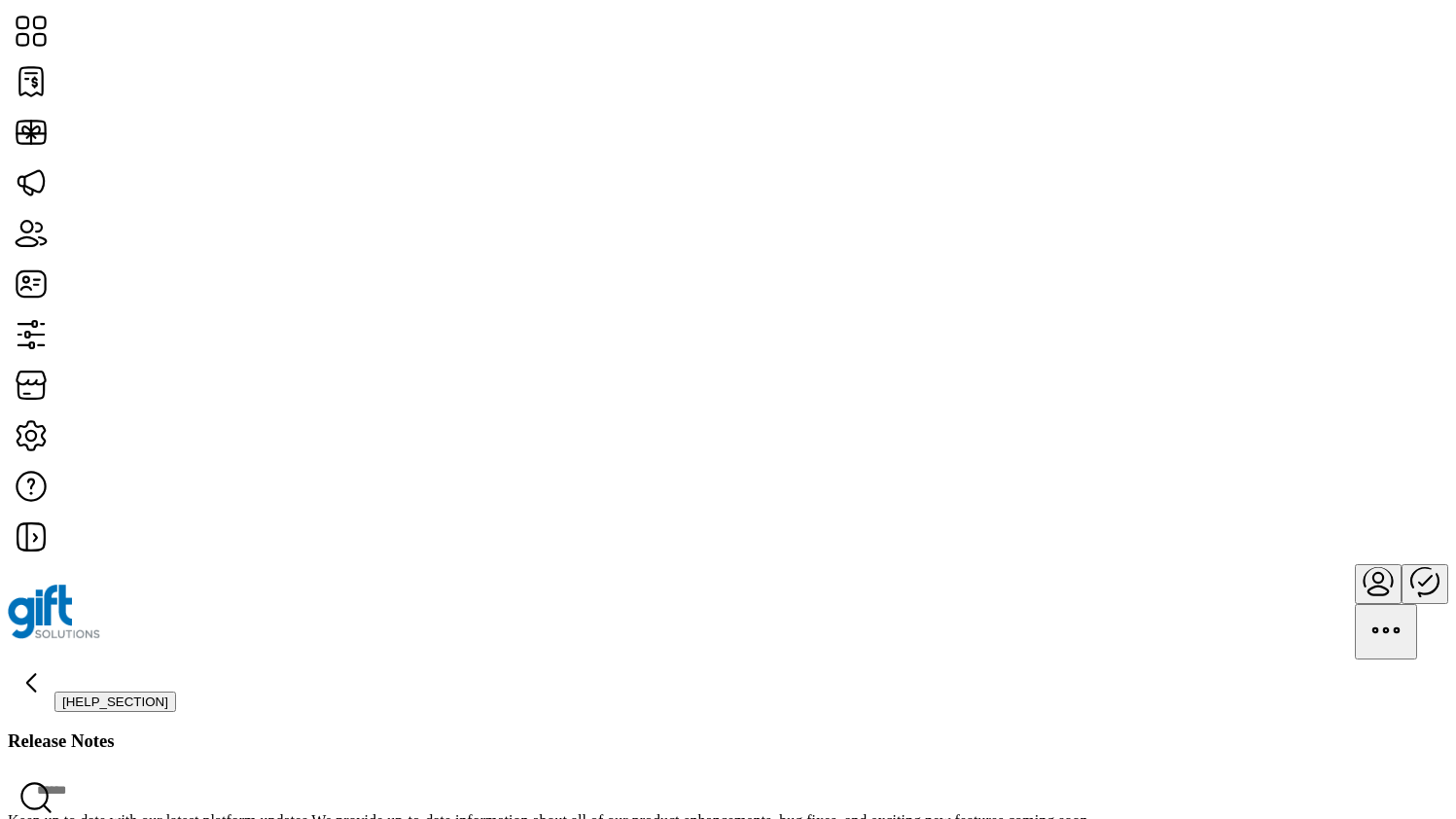 click on "Back to Help Center" at bounding box center (120, 701) 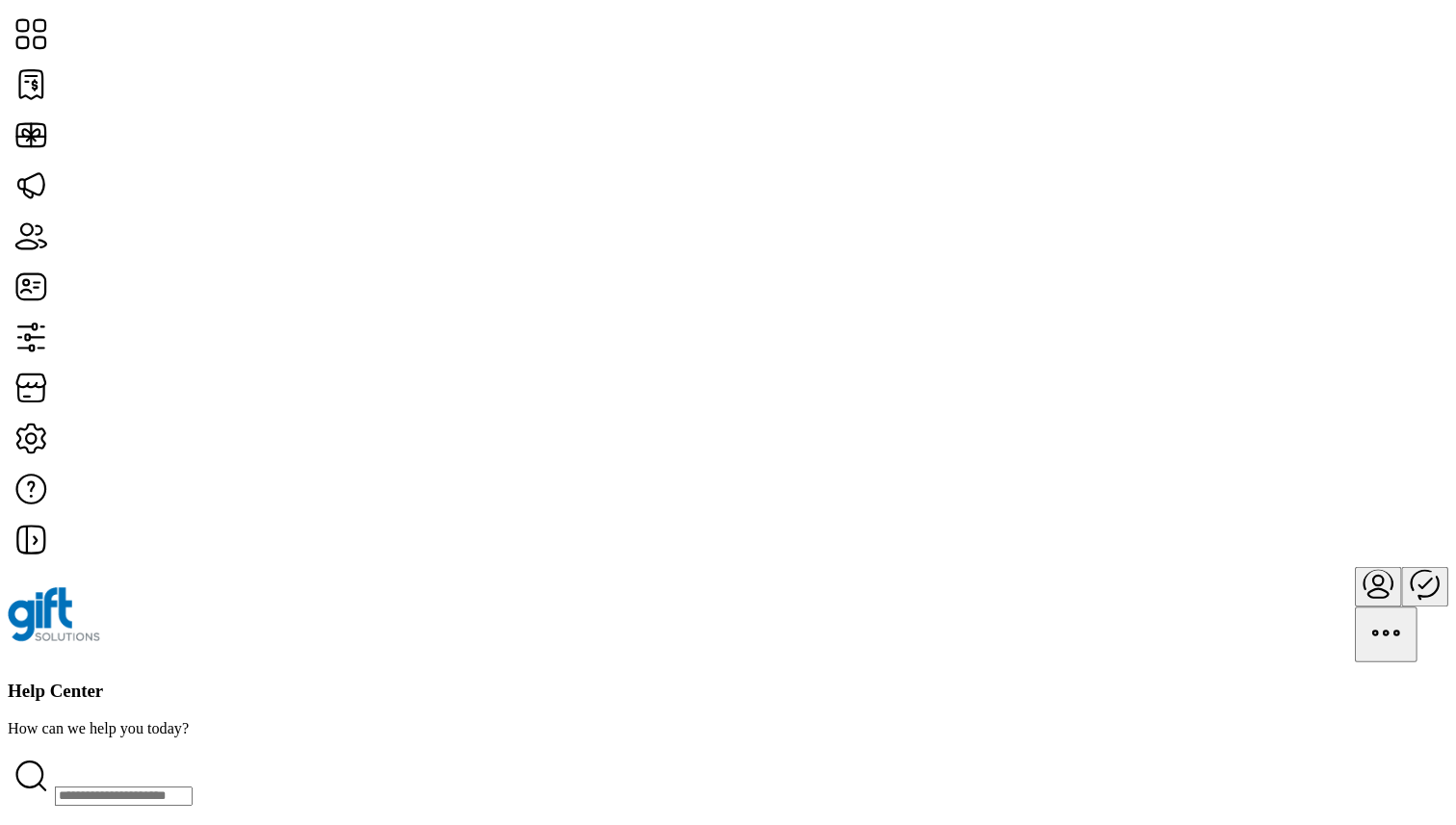 scroll, scrollTop: 477, scrollLeft: 0, axis: vertical 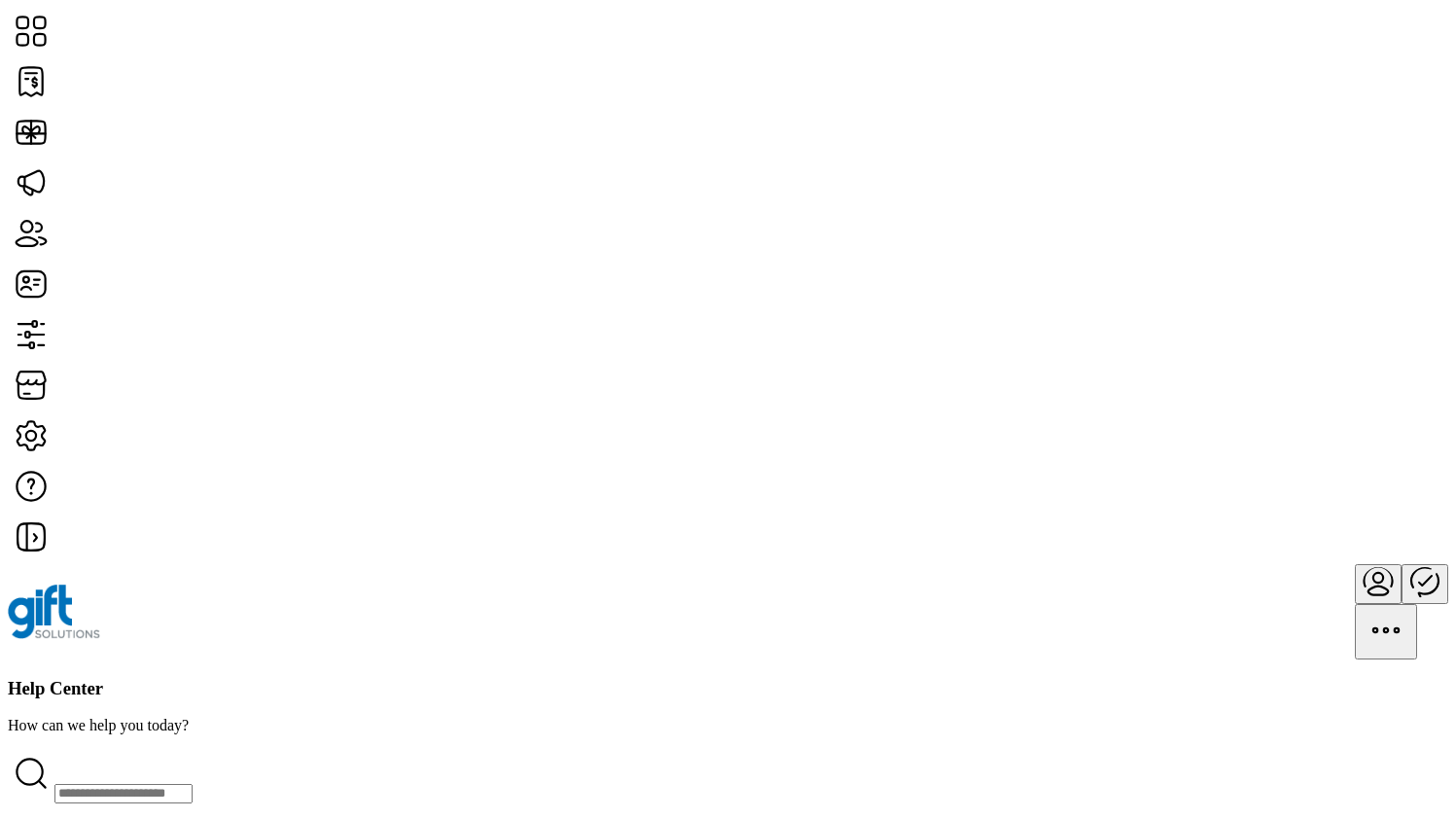 click on "See all updates" at bounding box center [60, 1191] 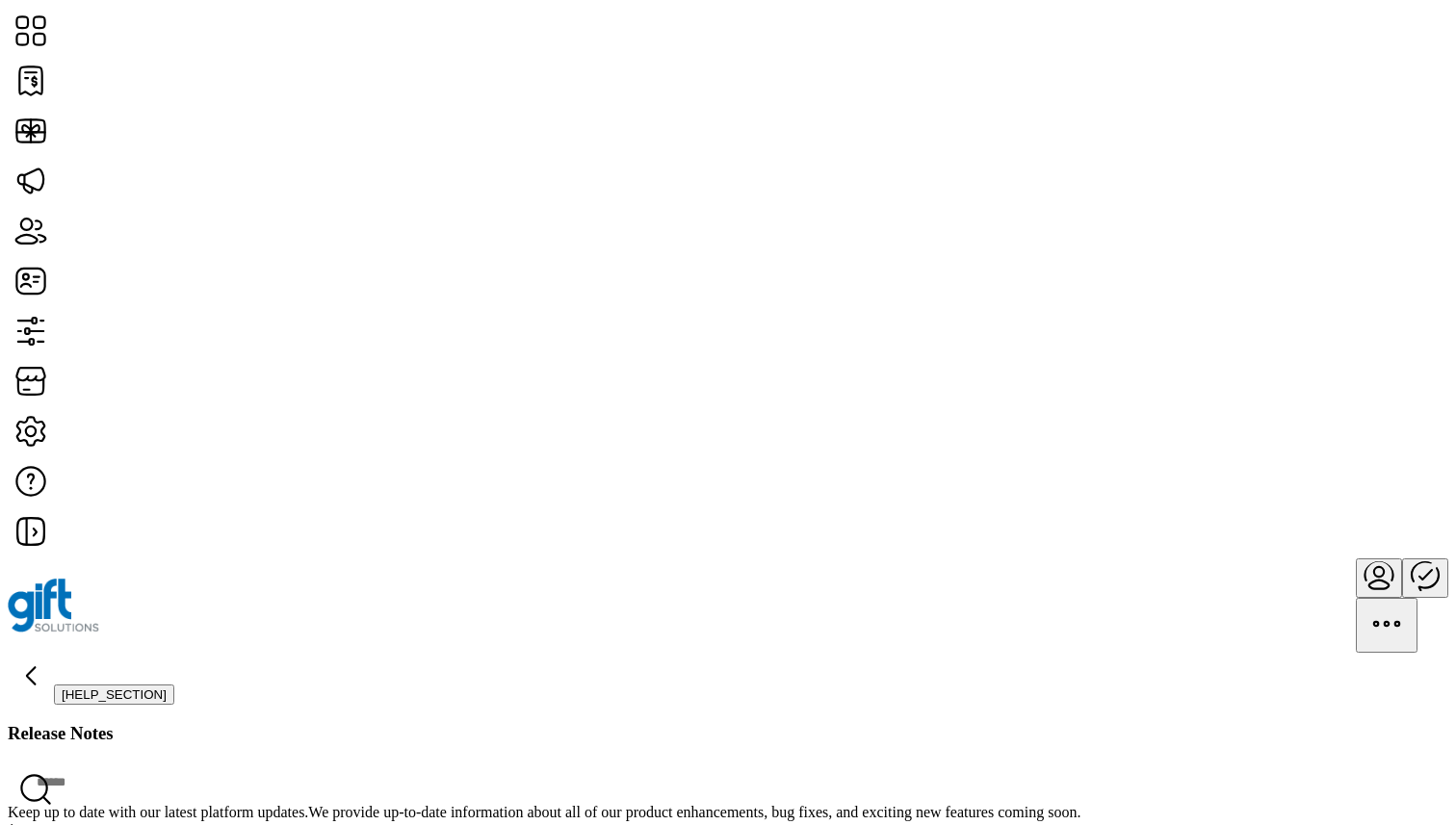 click on "Back to Help Center" at bounding box center (118, 694) 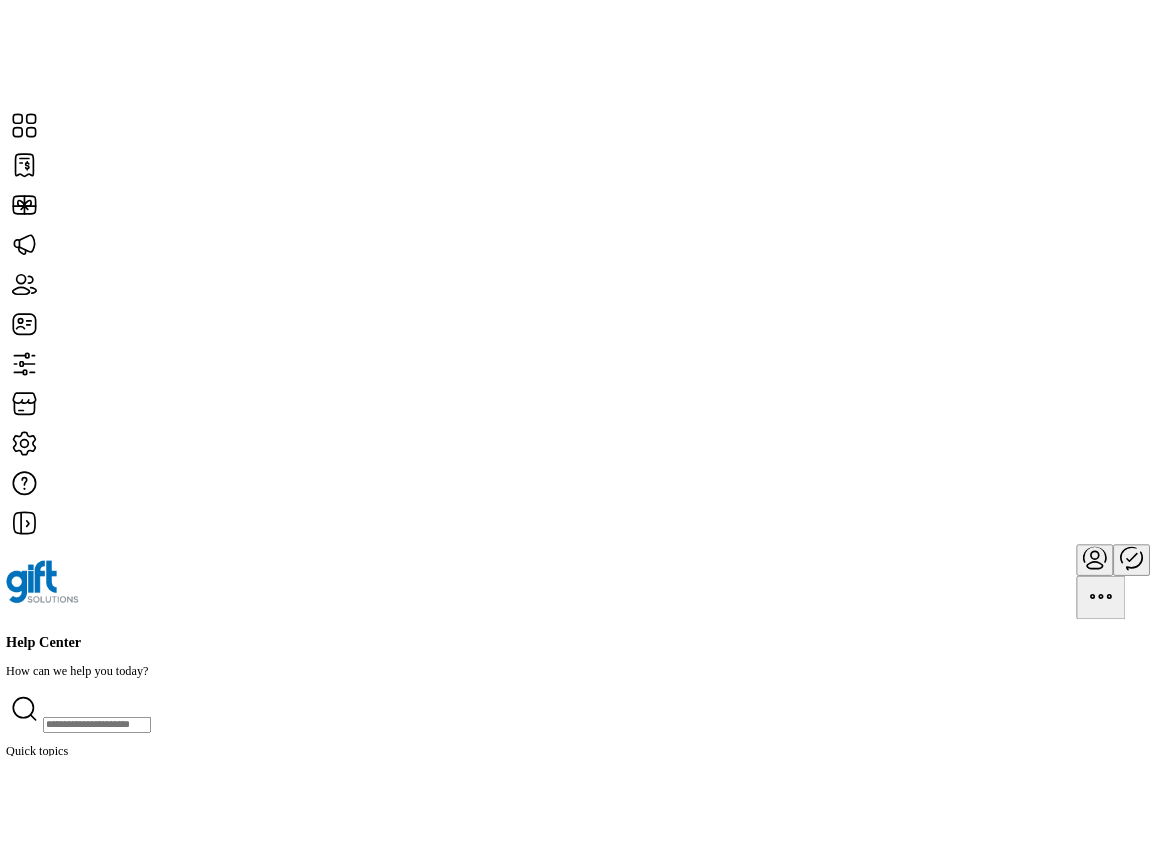 scroll, scrollTop: 2182, scrollLeft: 0, axis: vertical 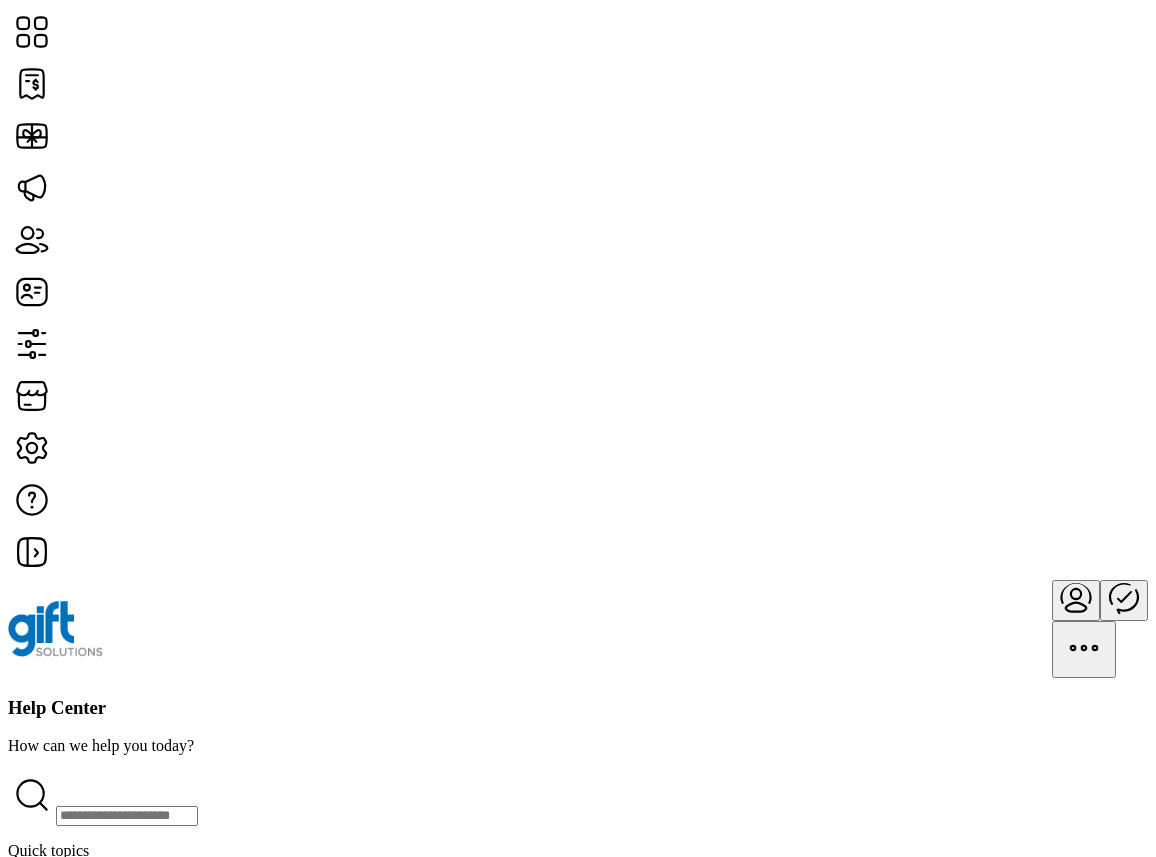 click on "See all updates" at bounding box center [62, 1224] 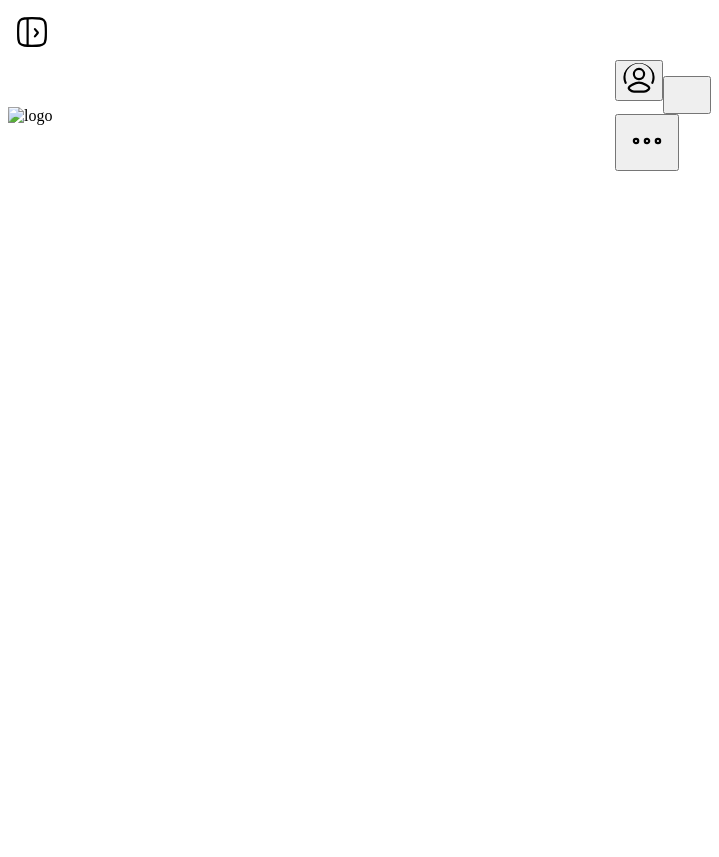 scroll, scrollTop: 0, scrollLeft: 0, axis: both 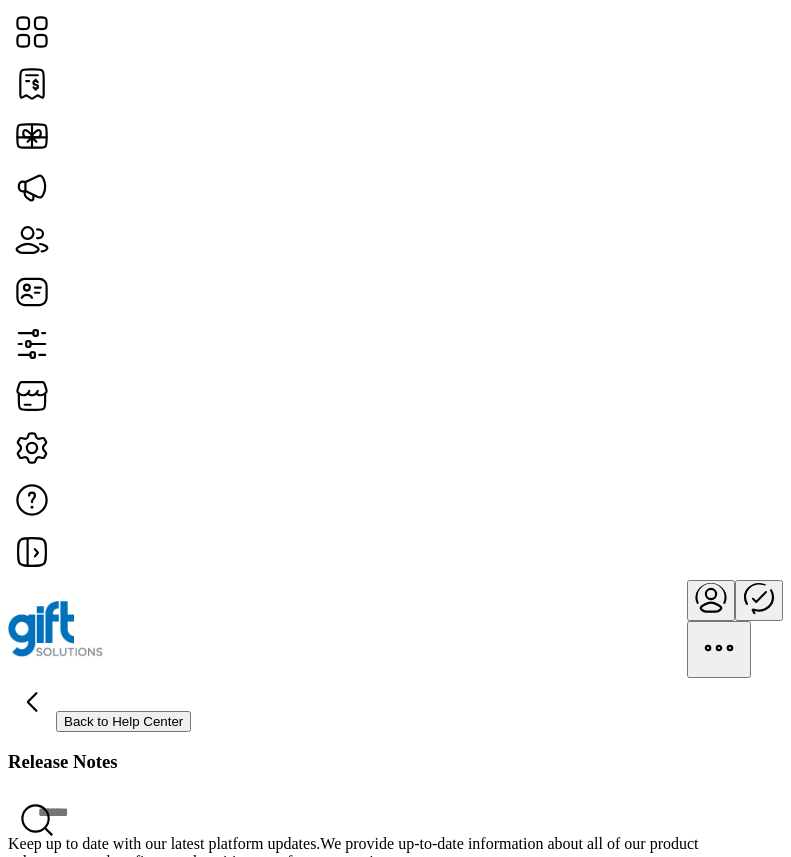 click on "Back to Help Center" at bounding box center (123, 721) 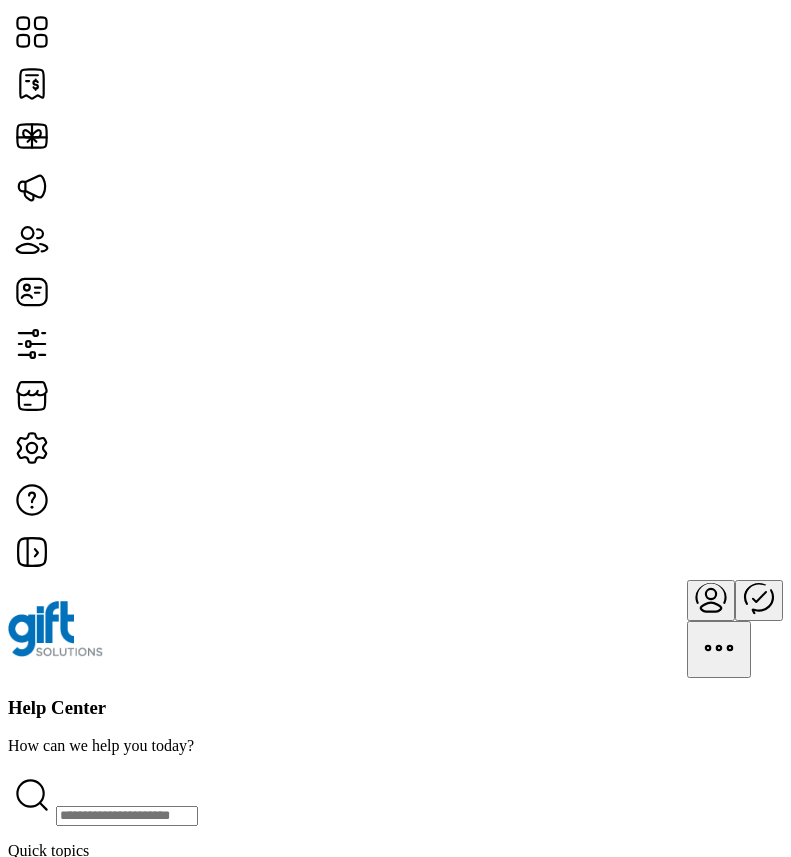 scroll, scrollTop: 883, scrollLeft: 0, axis: vertical 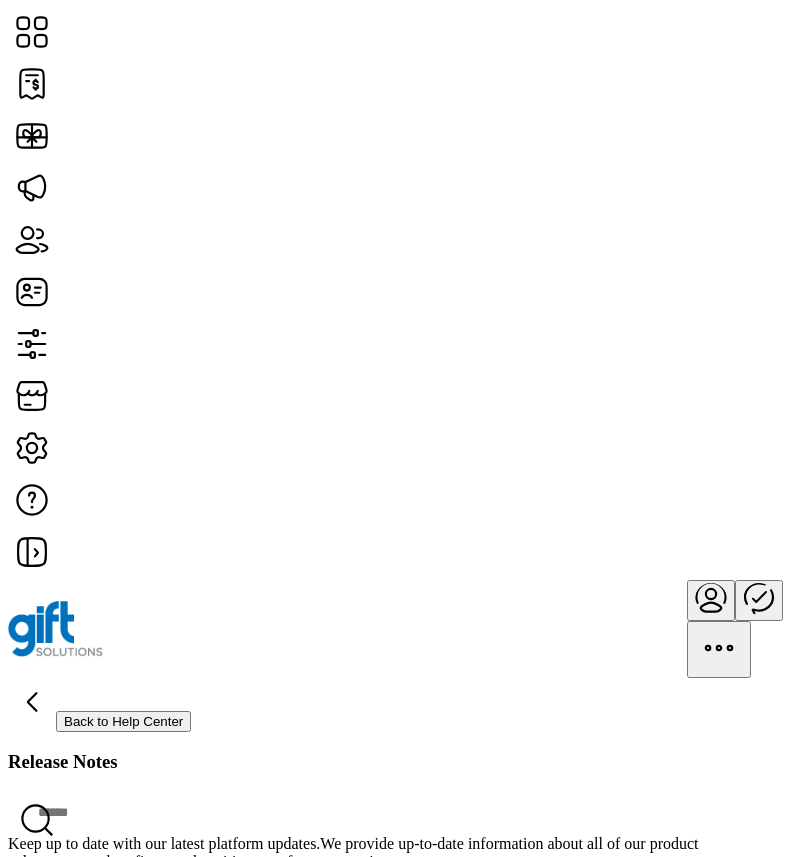 type 